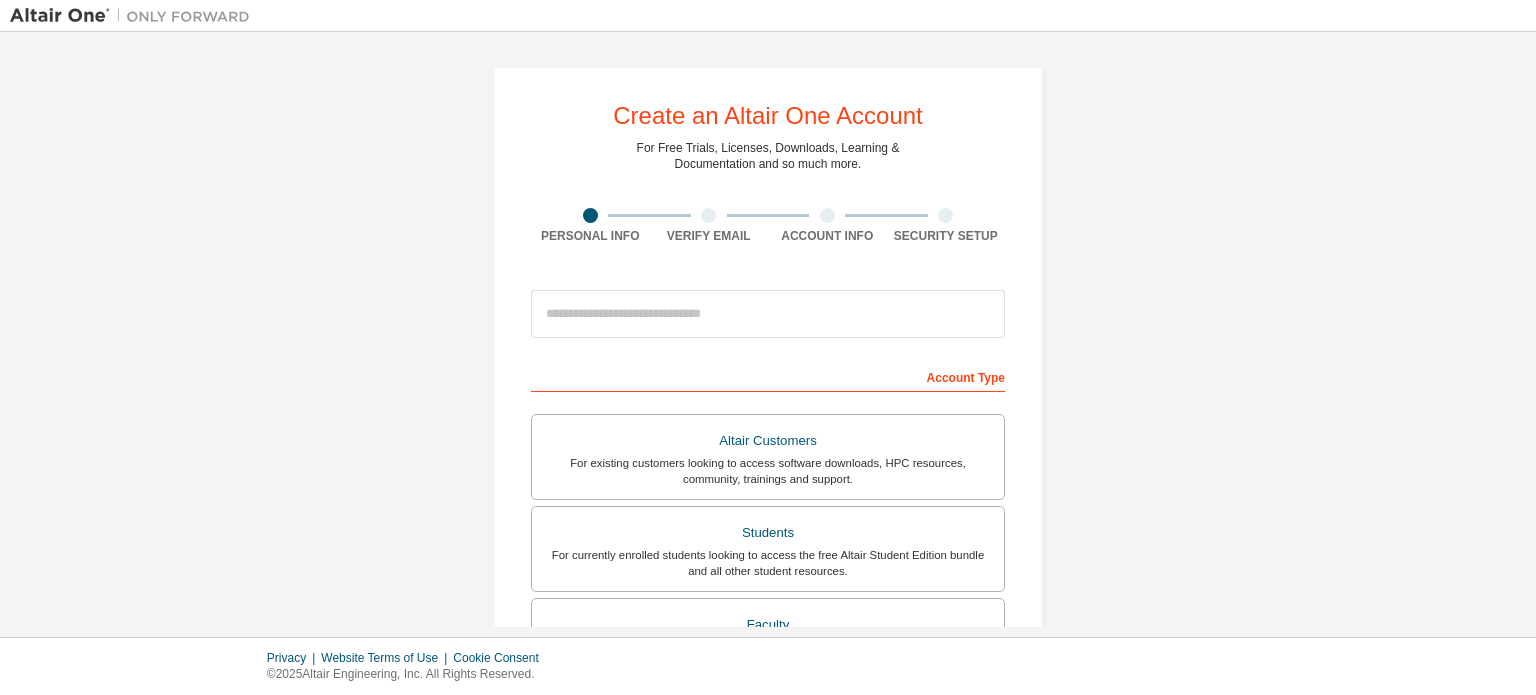scroll, scrollTop: 0, scrollLeft: 0, axis: both 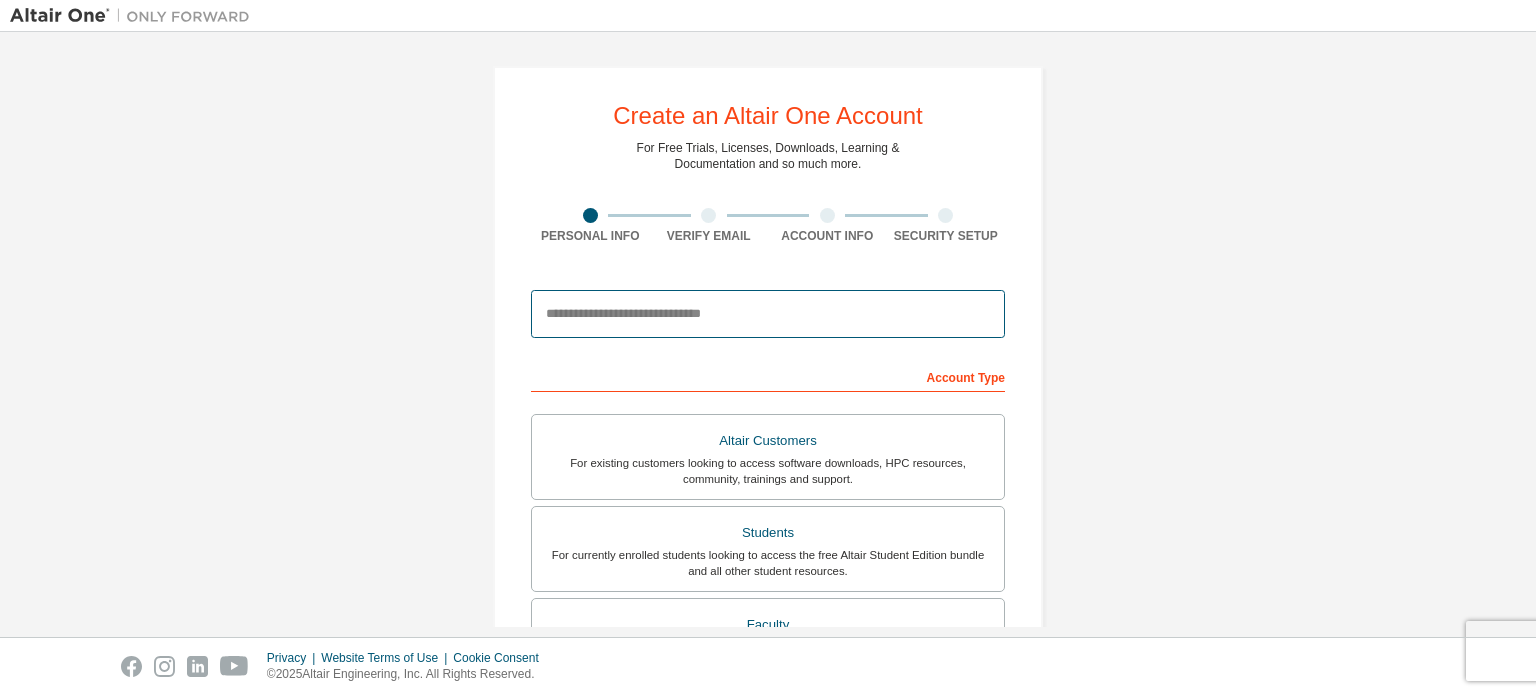 click at bounding box center [768, 314] 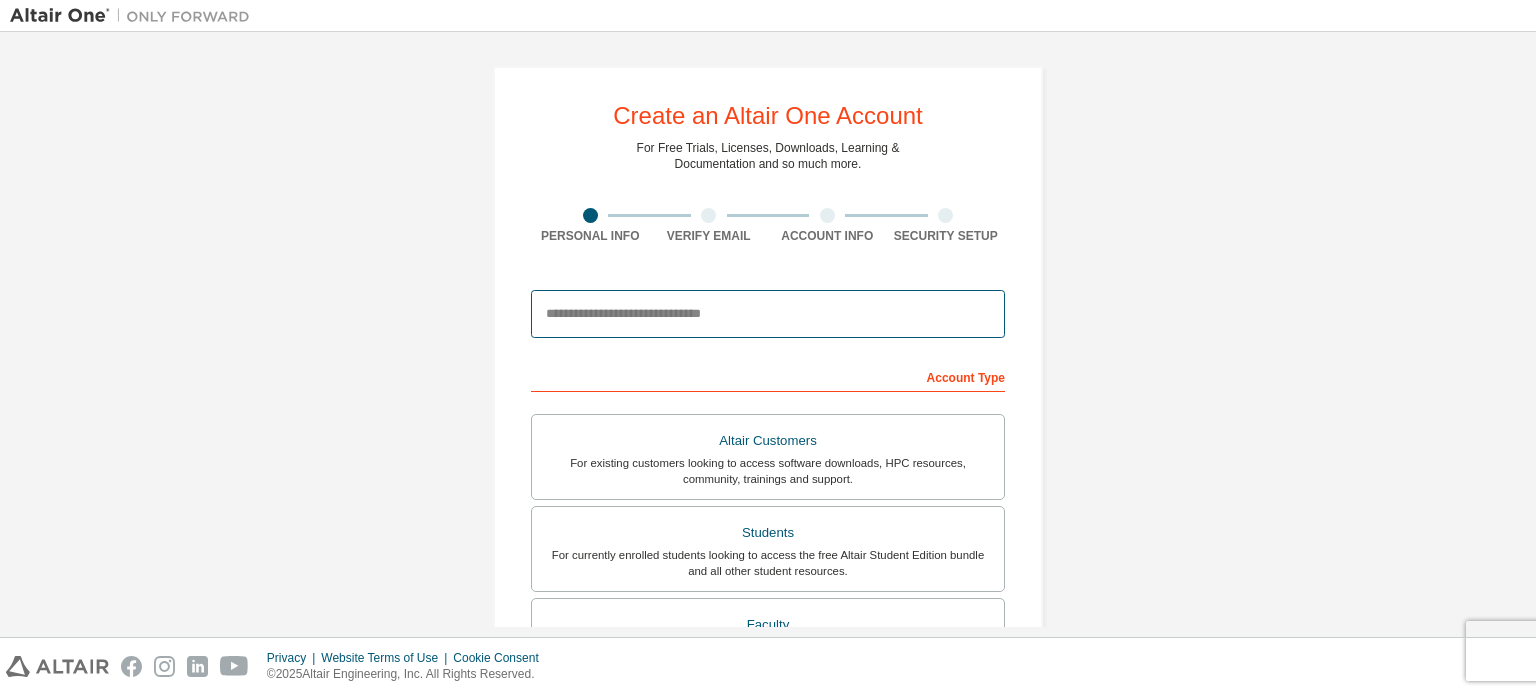 type on "**********" 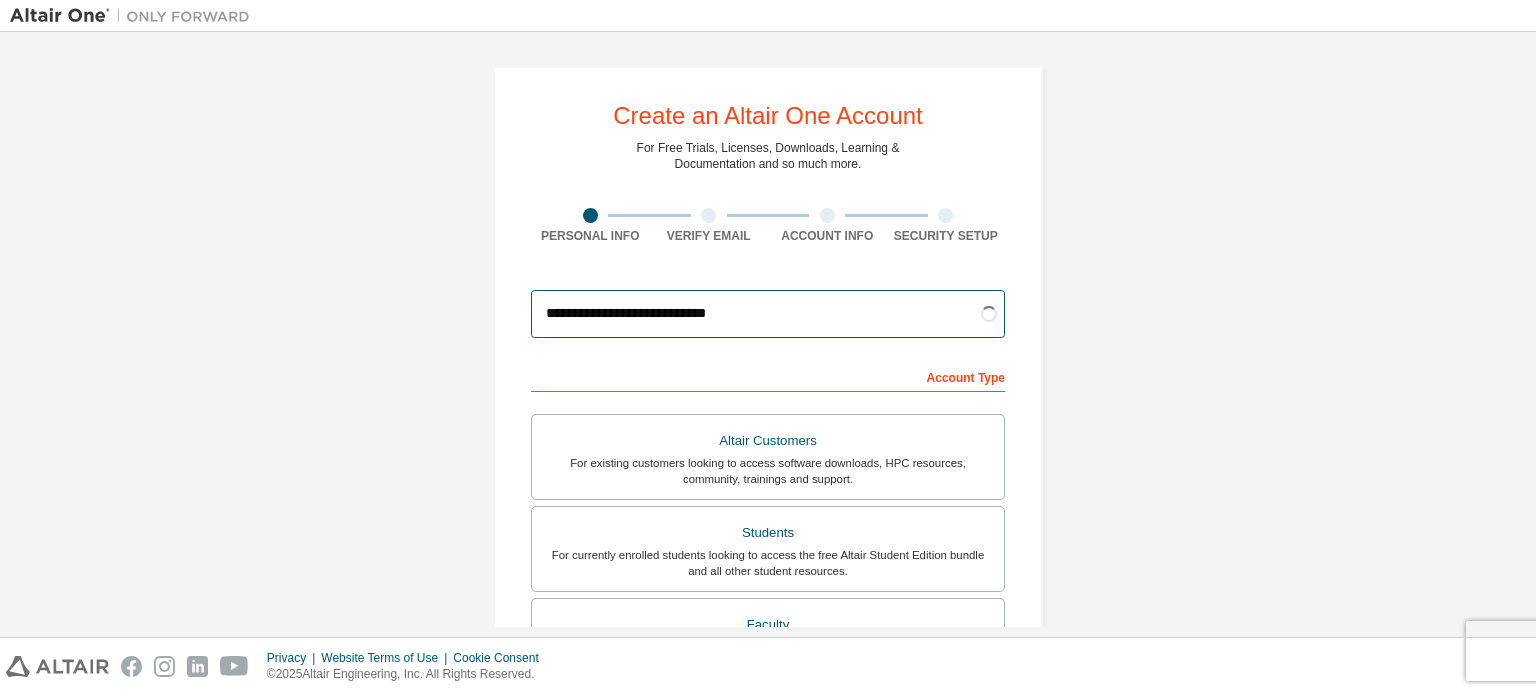 click on "**********" at bounding box center (768, 314) 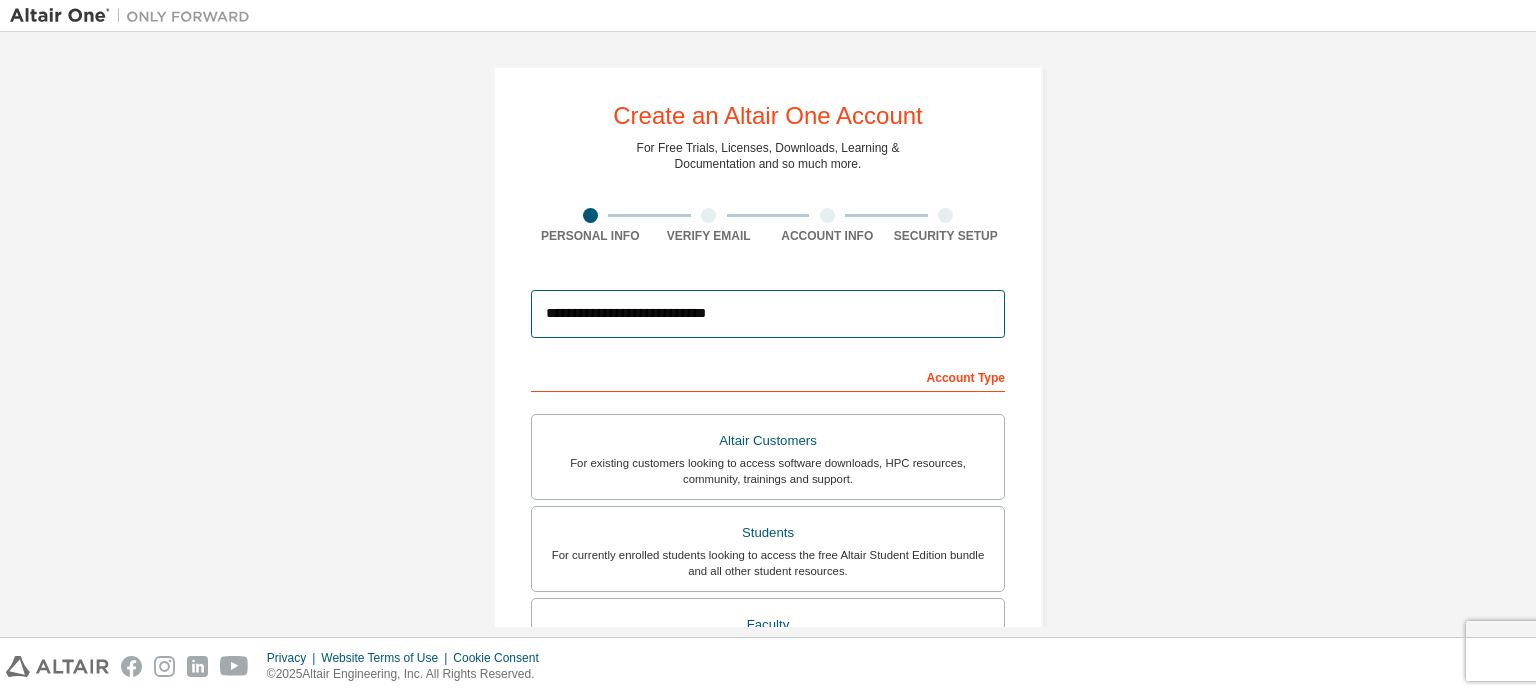 click on "**********" at bounding box center [768, 314] 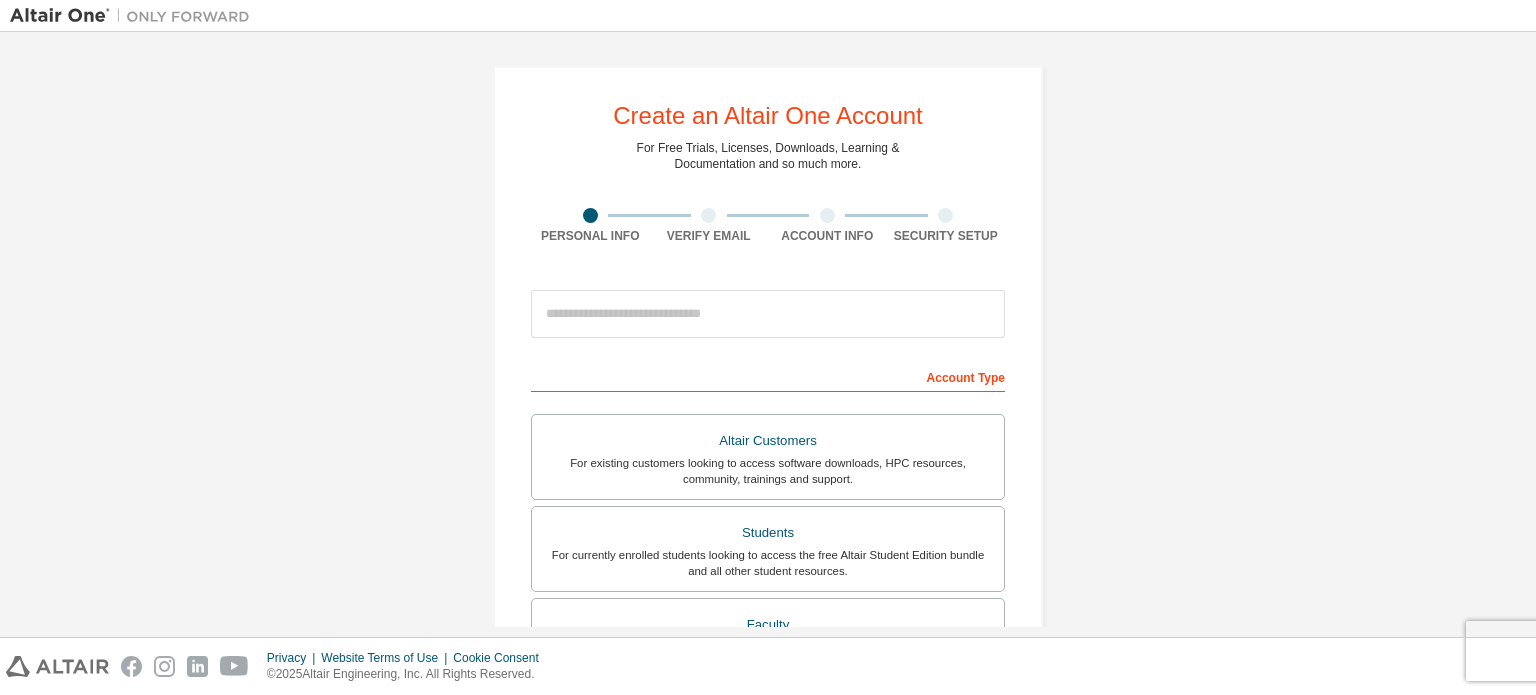 scroll, scrollTop: 0, scrollLeft: 0, axis: both 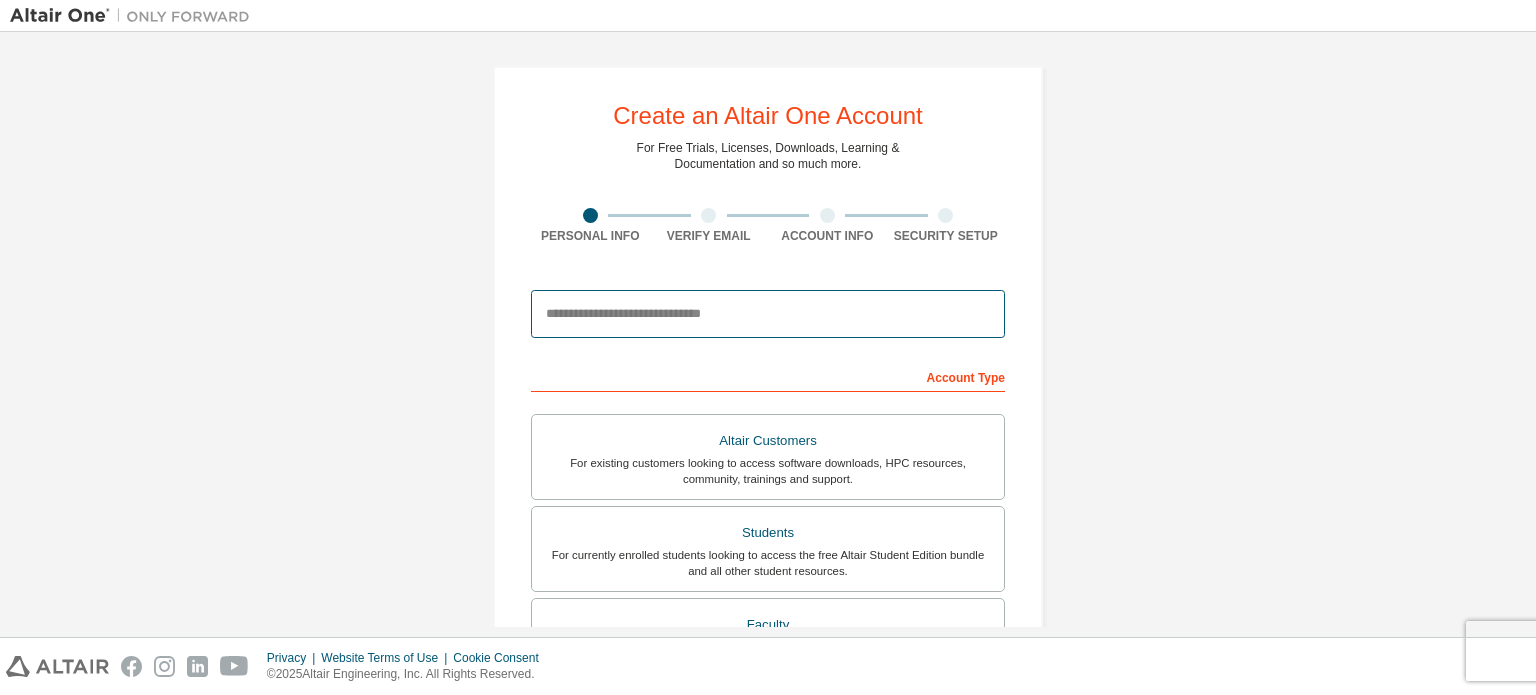 click at bounding box center [768, 314] 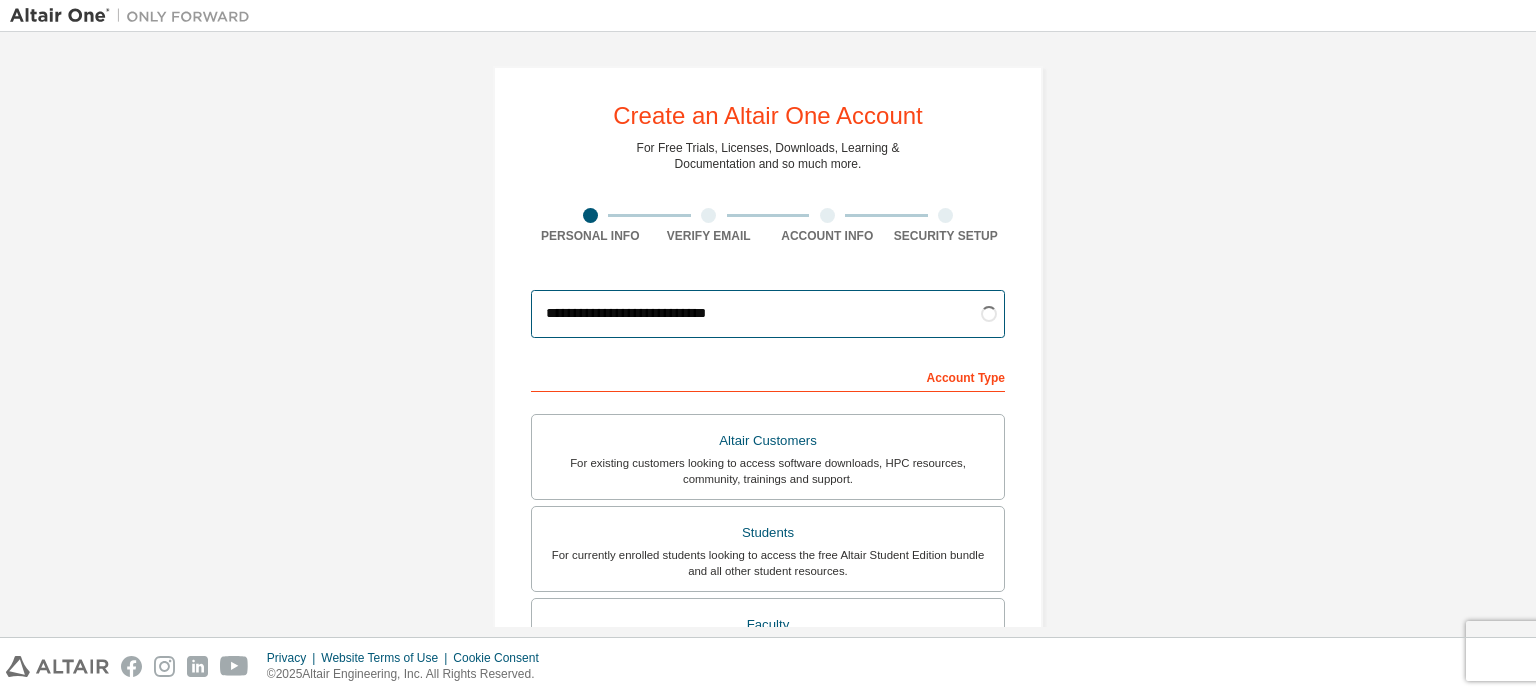 type on "**********" 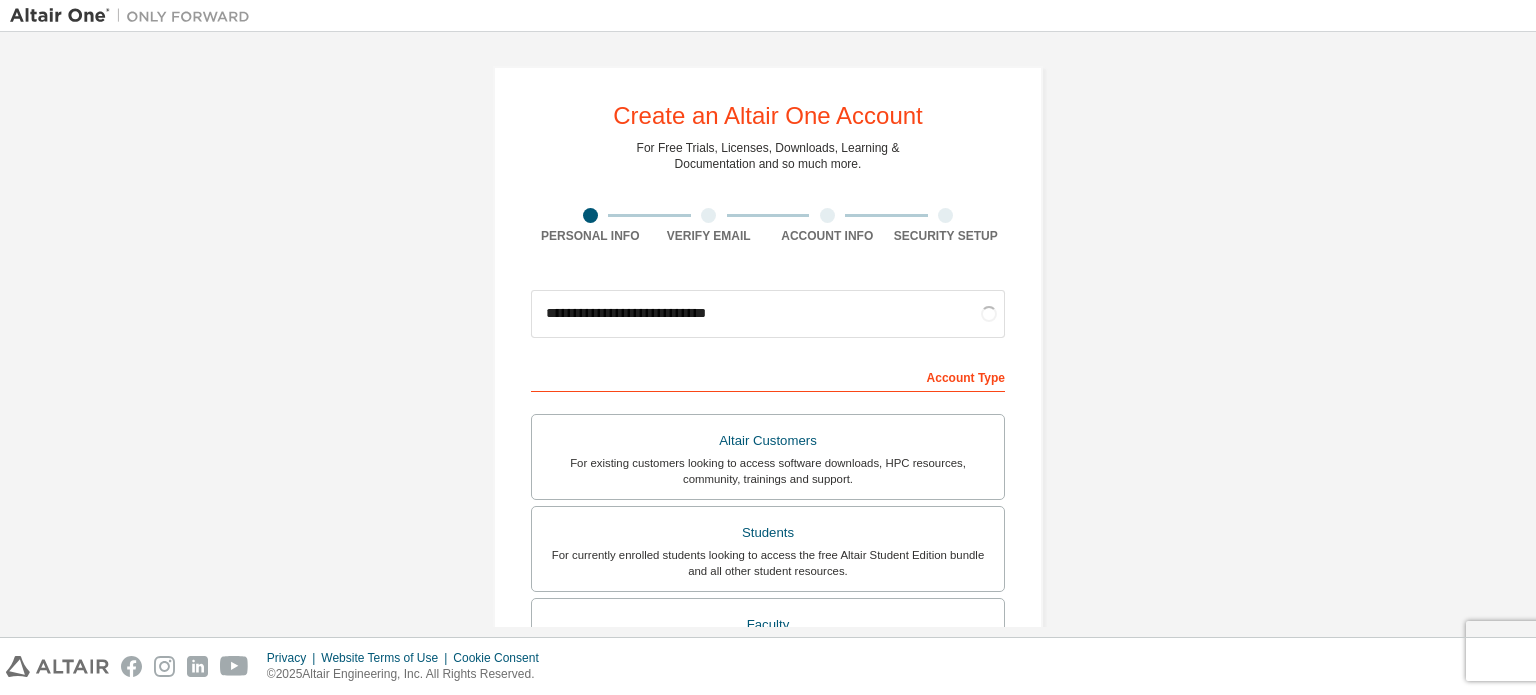 click on "Account Type" at bounding box center (768, 376) 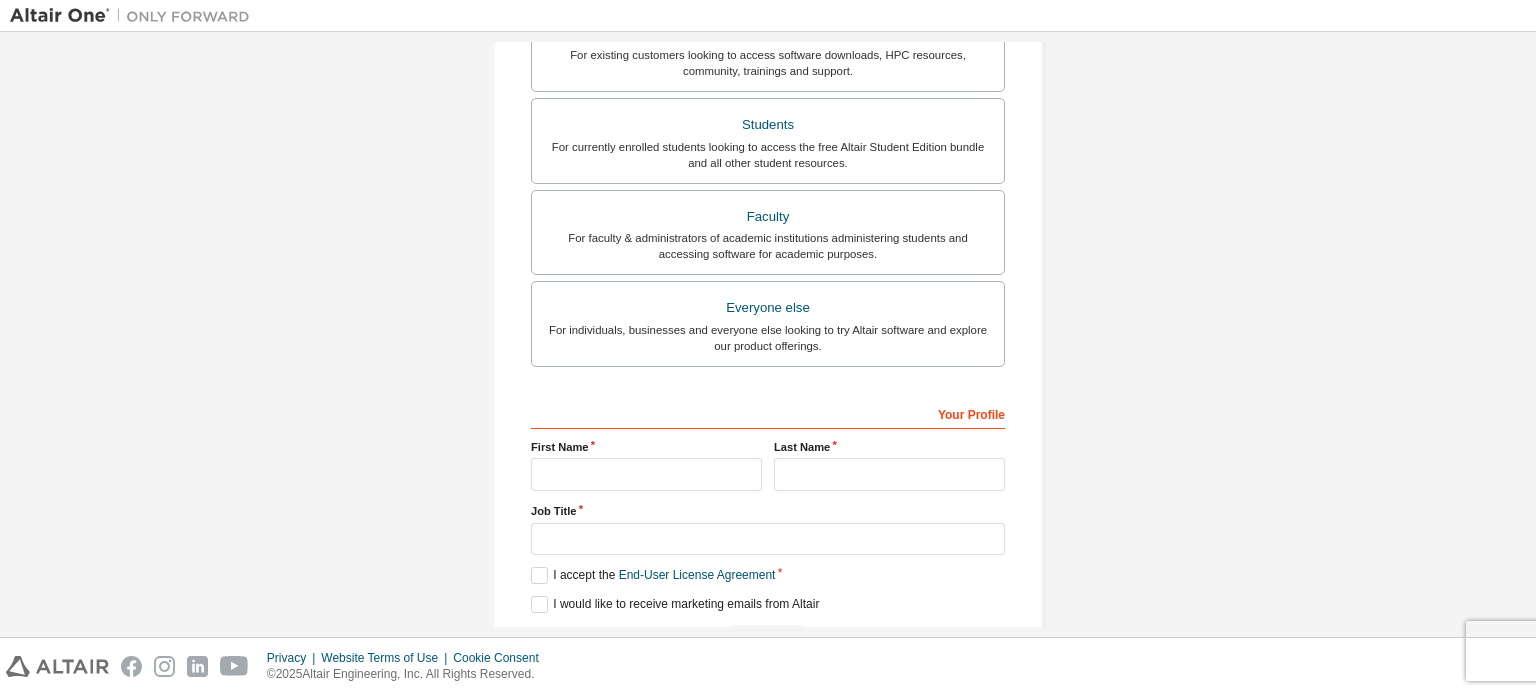 scroll, scrollTop: 460, scrollLeft: 0, axis: vertical 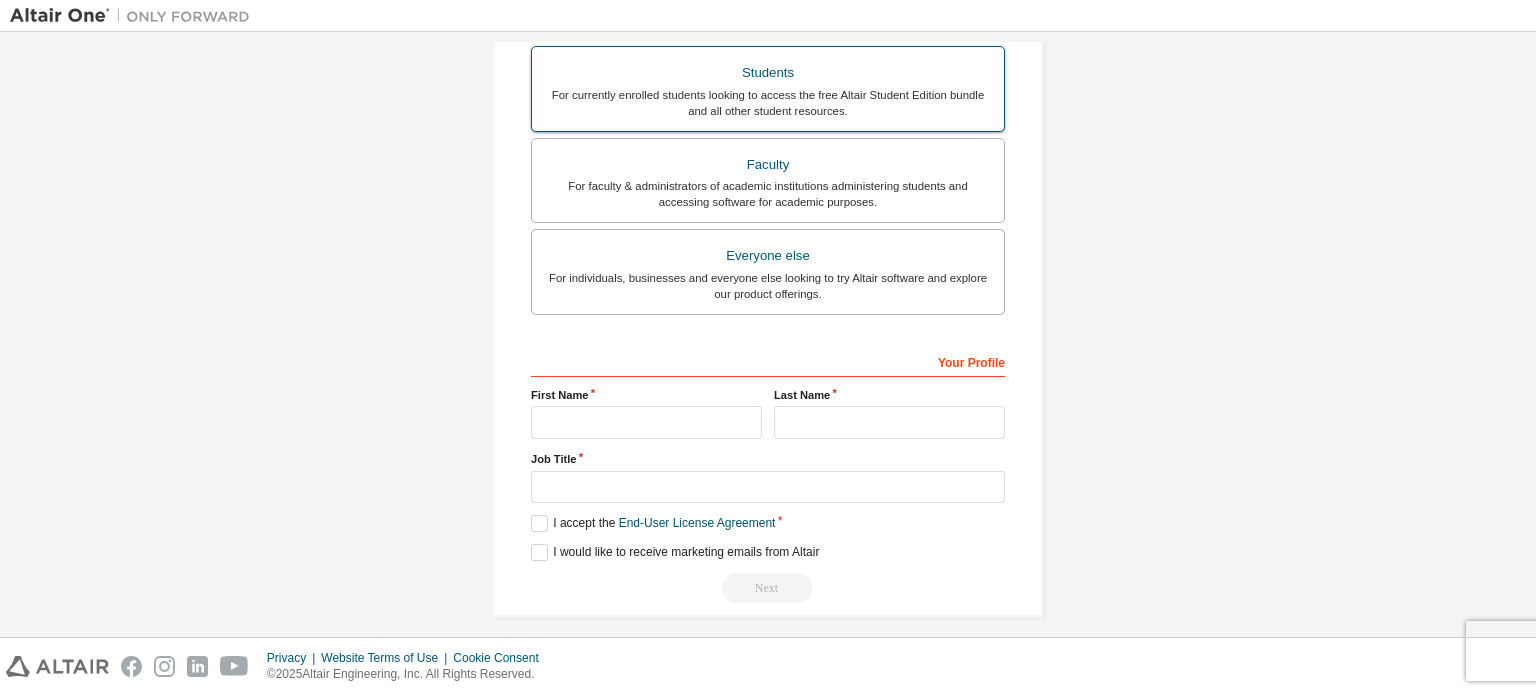 click on "For currently enrolled students looking to access the free Altair Student Edition bundle and all other student resources." at bounding box center [768, 103] 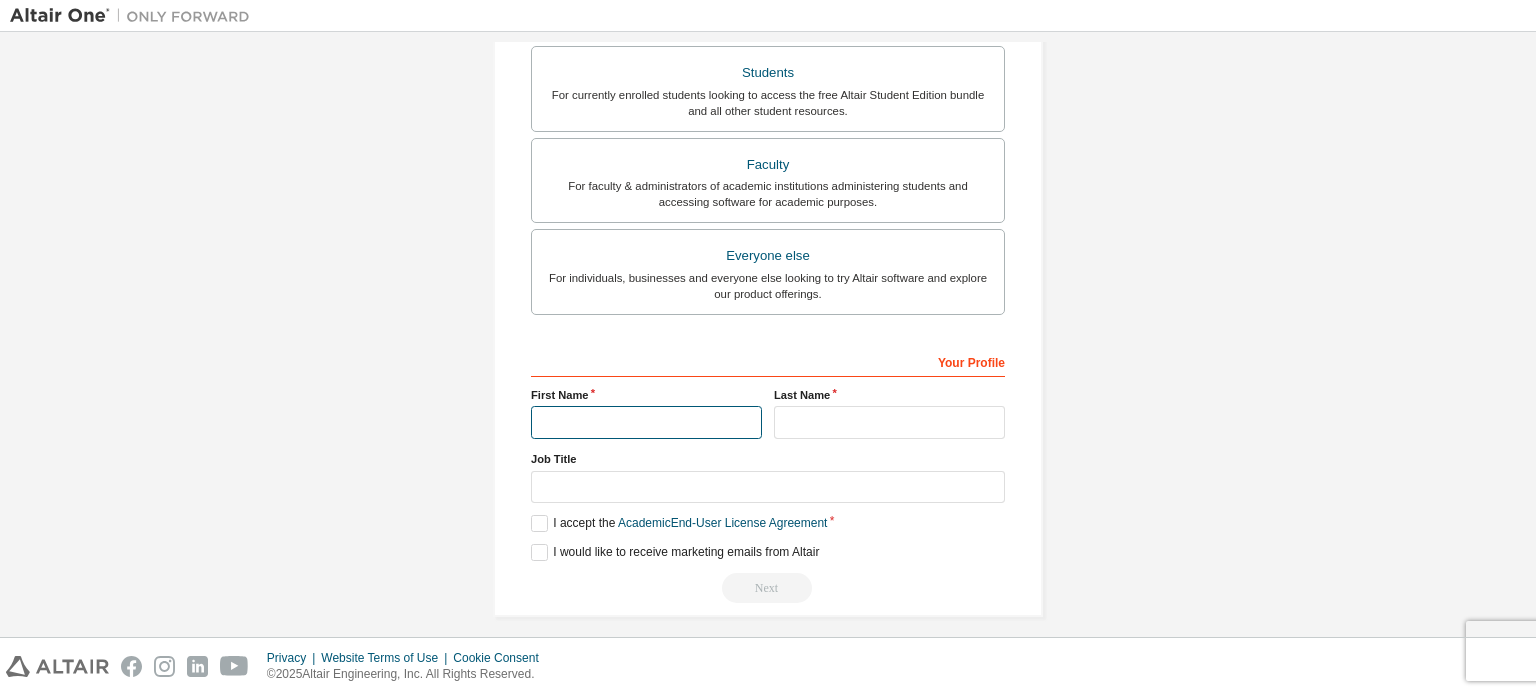 click at bounding box center [646, 422] 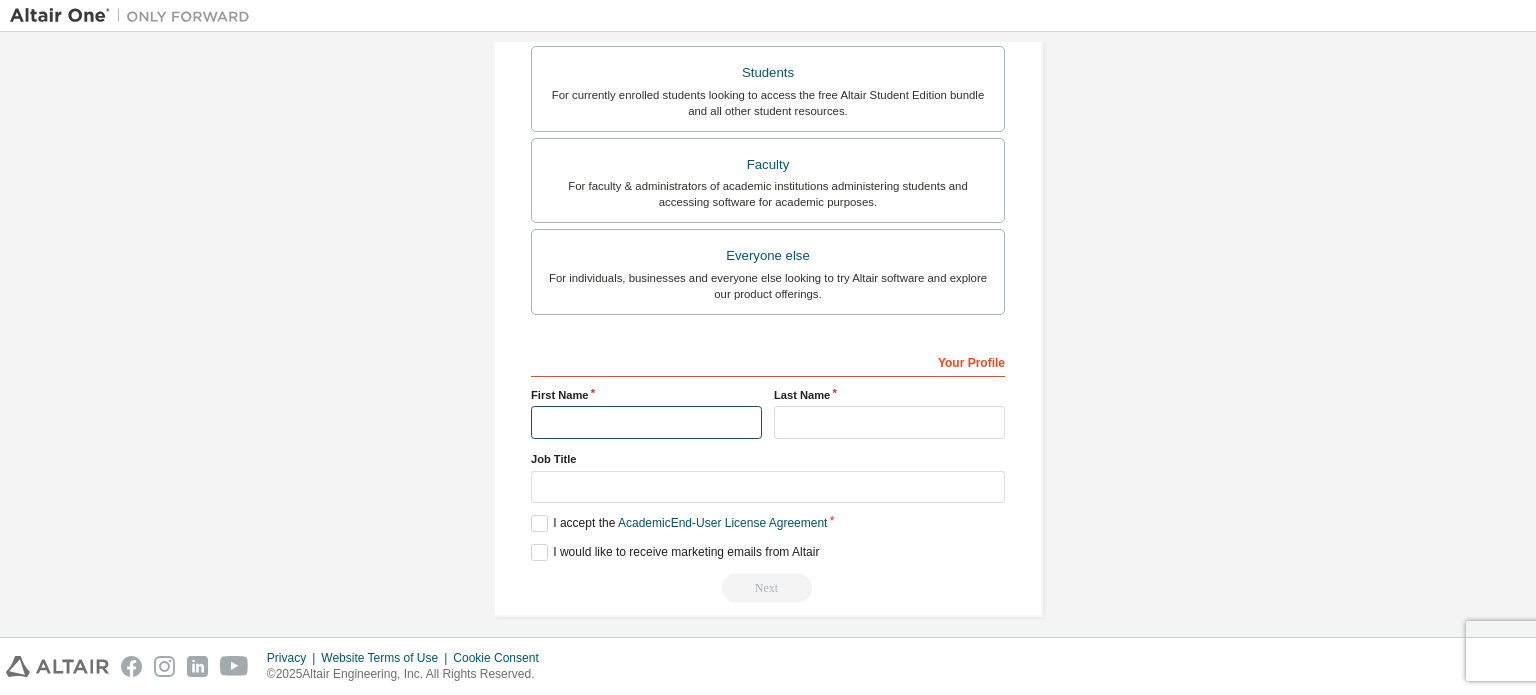 type on "**********" 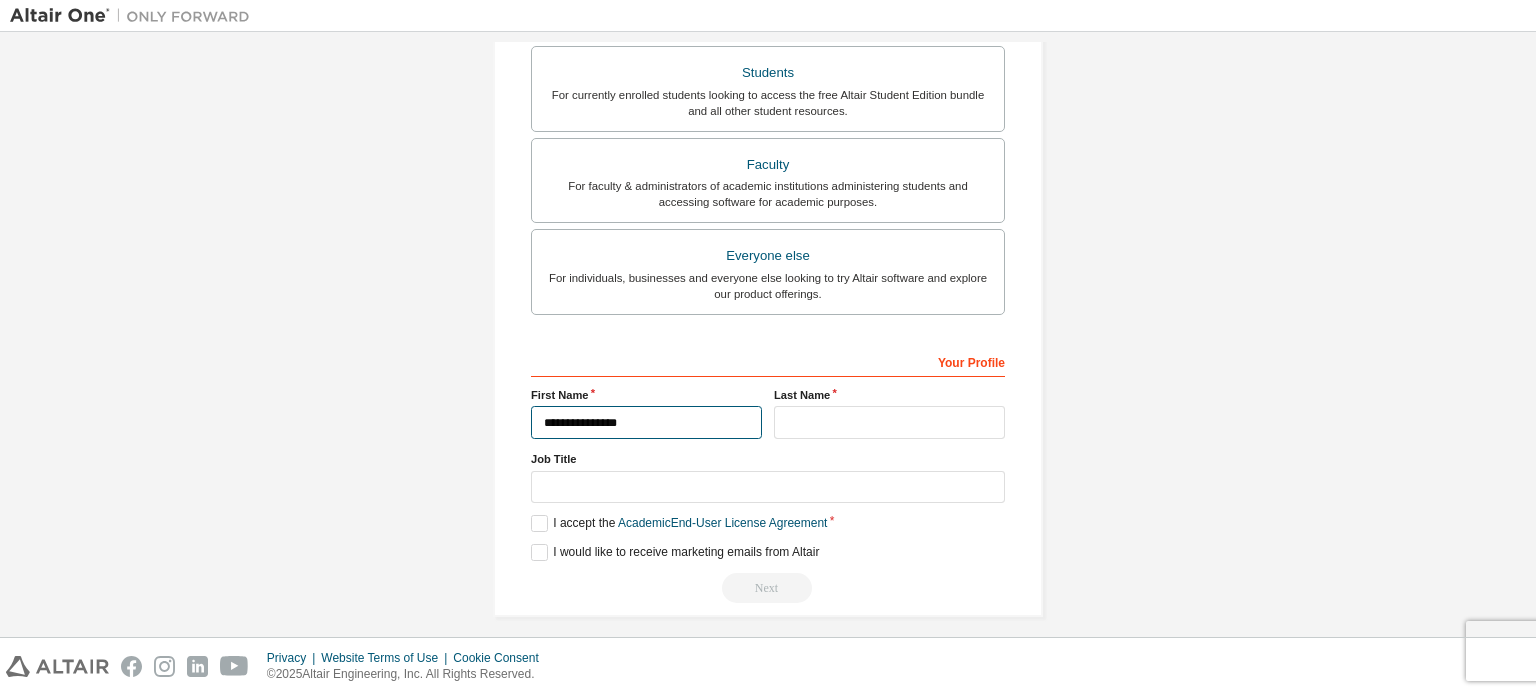 click on "**********" at bounding box center (646, 422) 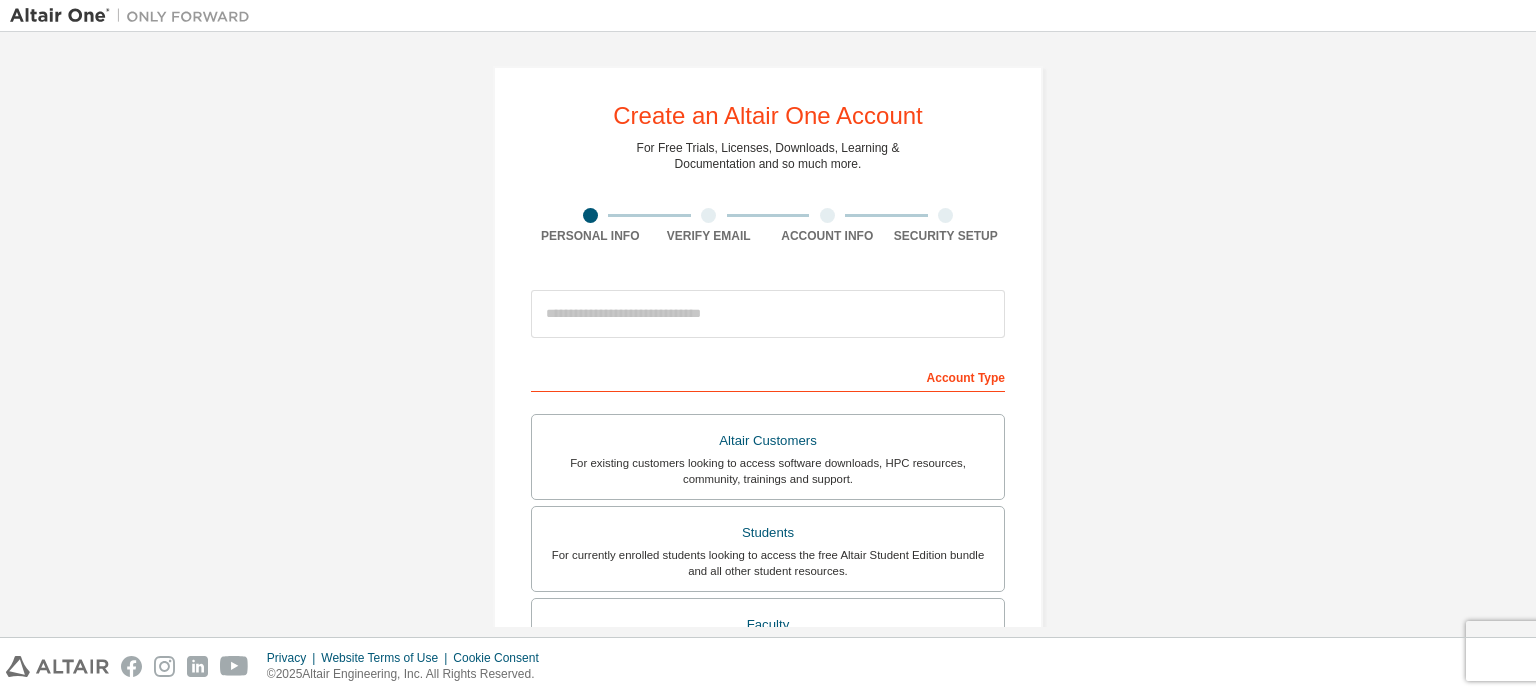 scroll, scrollTop: 0, scrollLeft: 0, axis: both 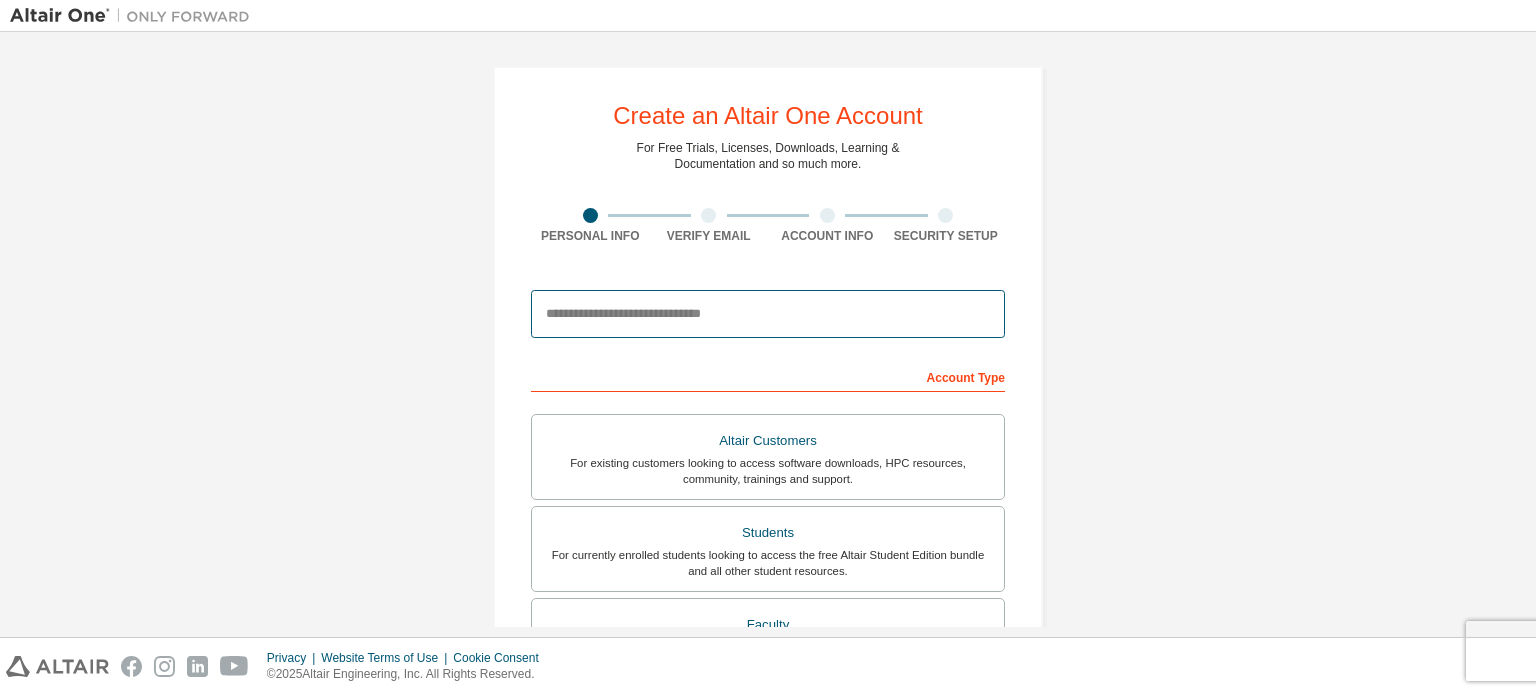 click at bounding box center (768, 314) 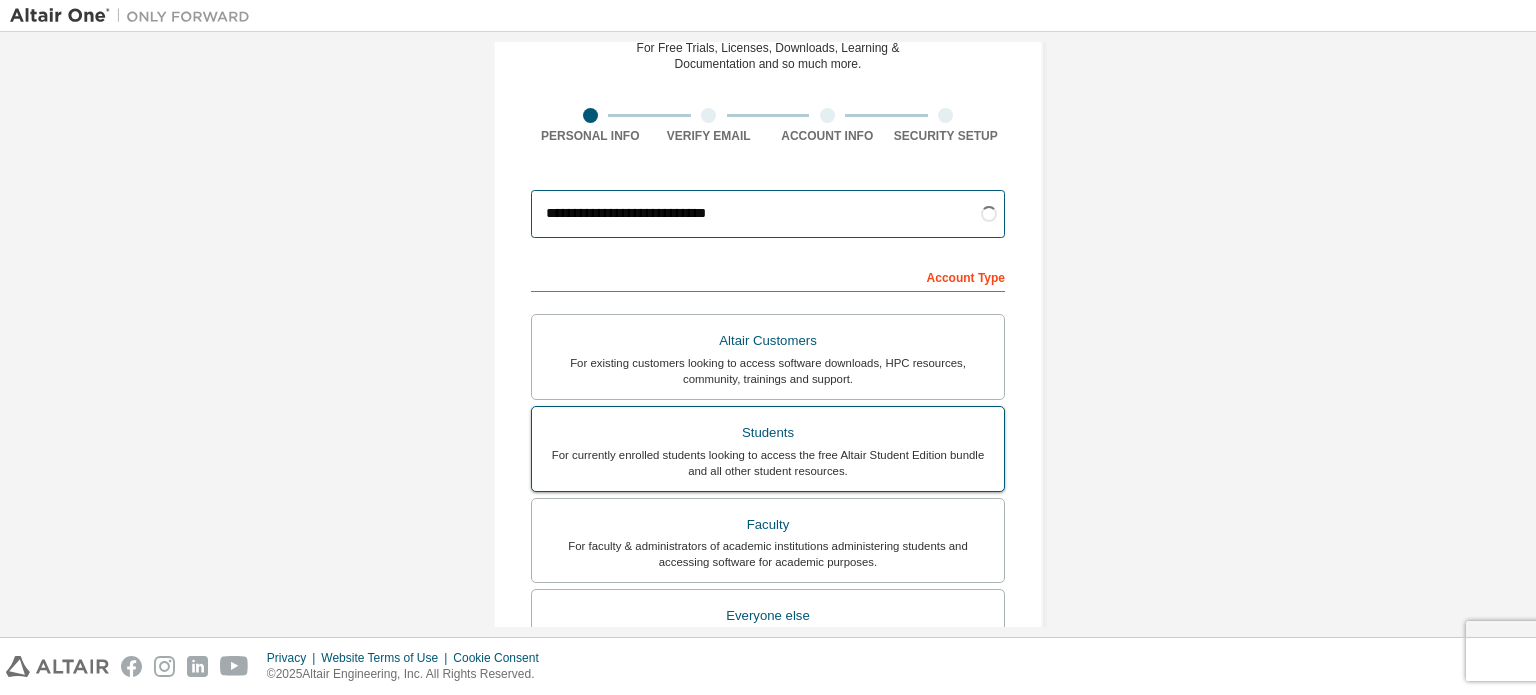 scroll, scrollTop: 200, scrollLeft: 0, axis: vertical 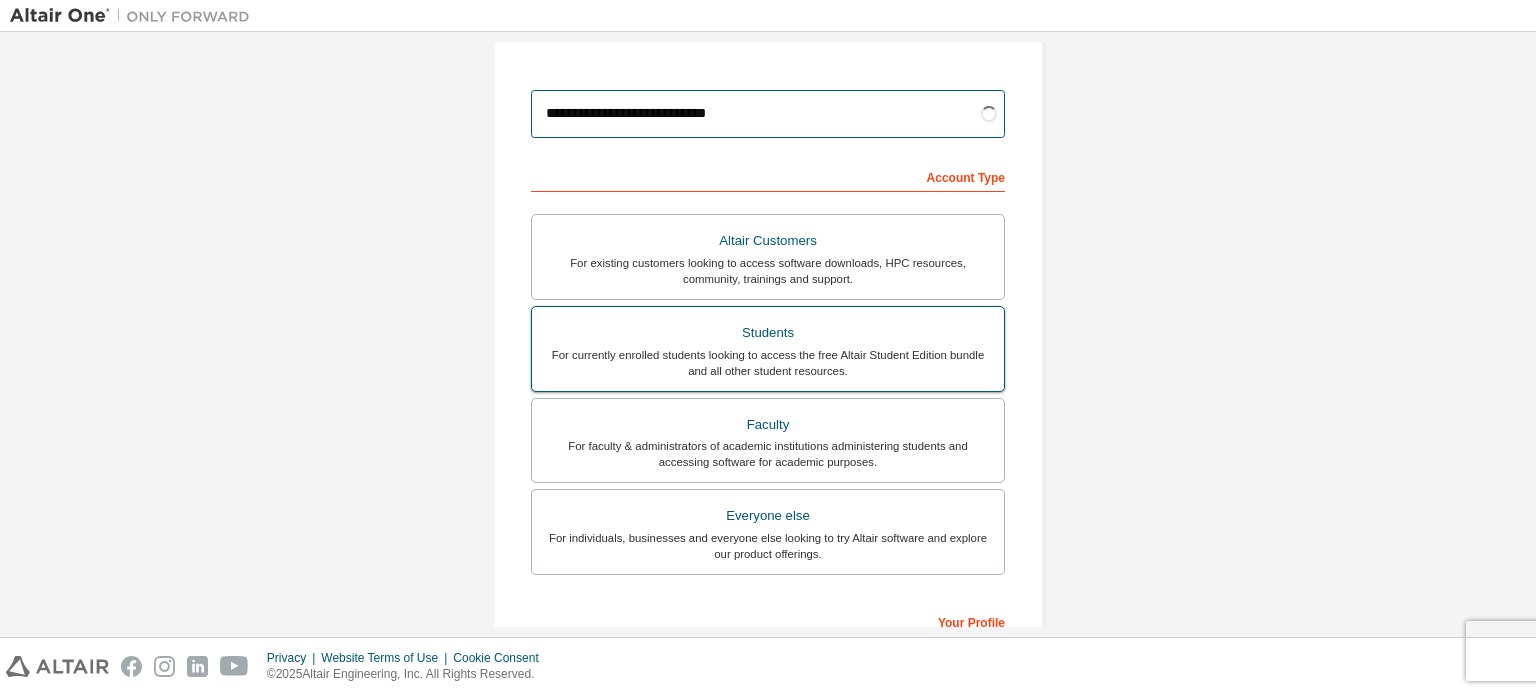 type on "**********" 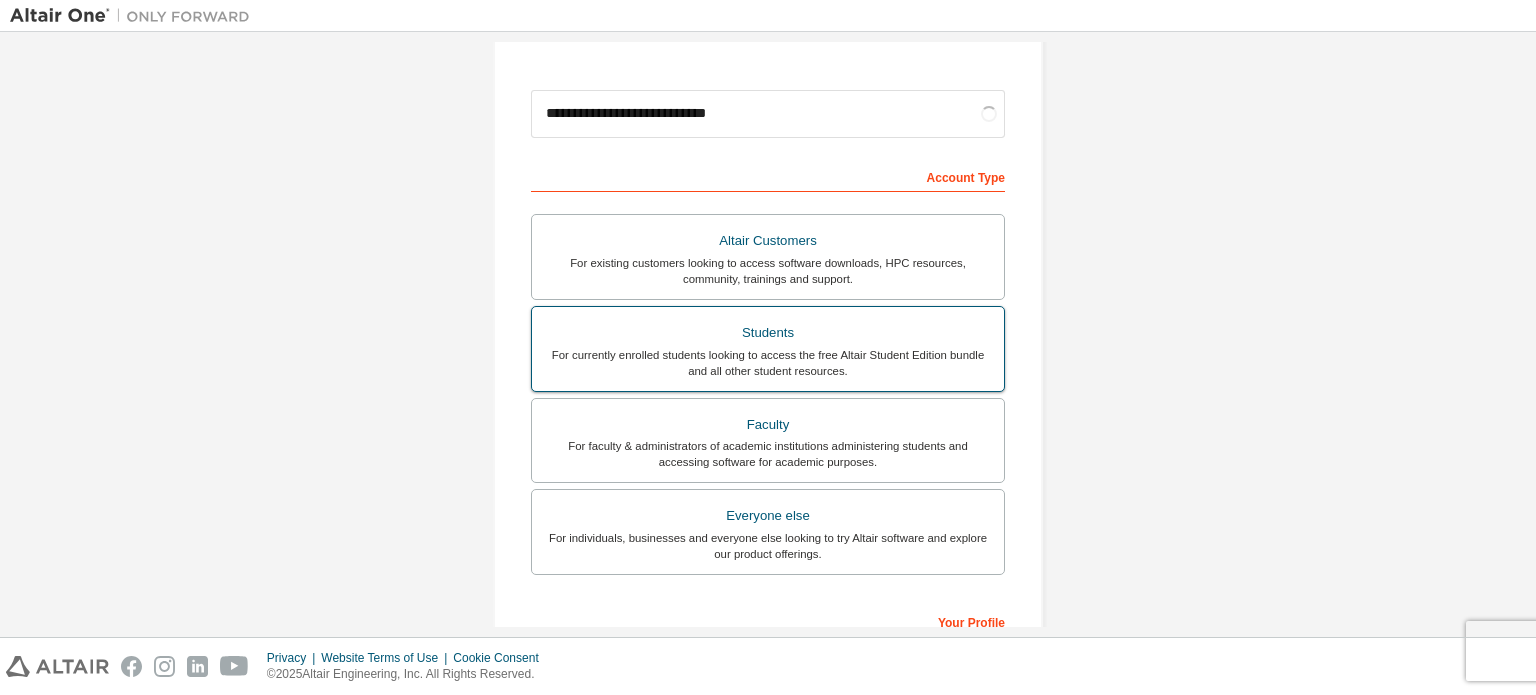 click on "For currently enrolled students looking to access the free Altair Student Edition bundle and all other student resources." at bounding box center [768, 363] 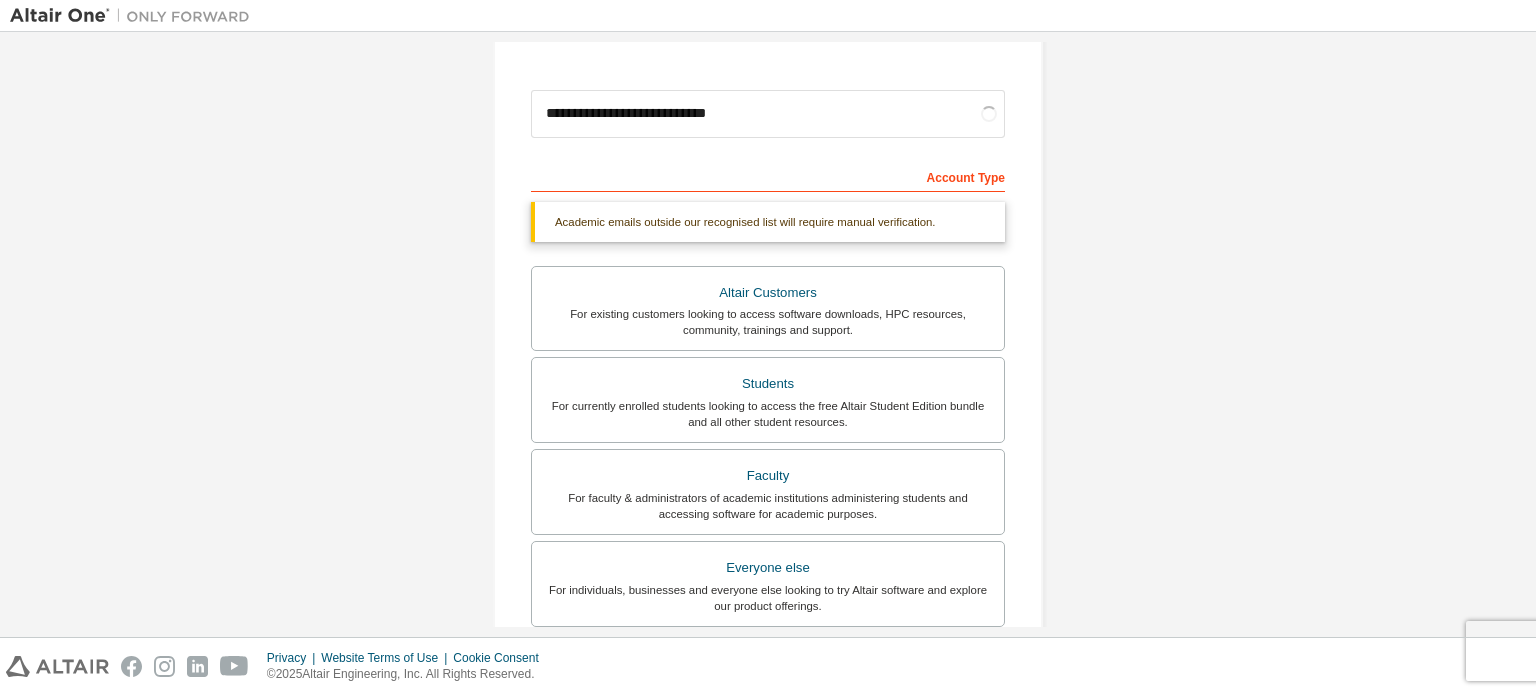 scroll, scrollTop: 400, scrollLeft: 0, axis: vertical 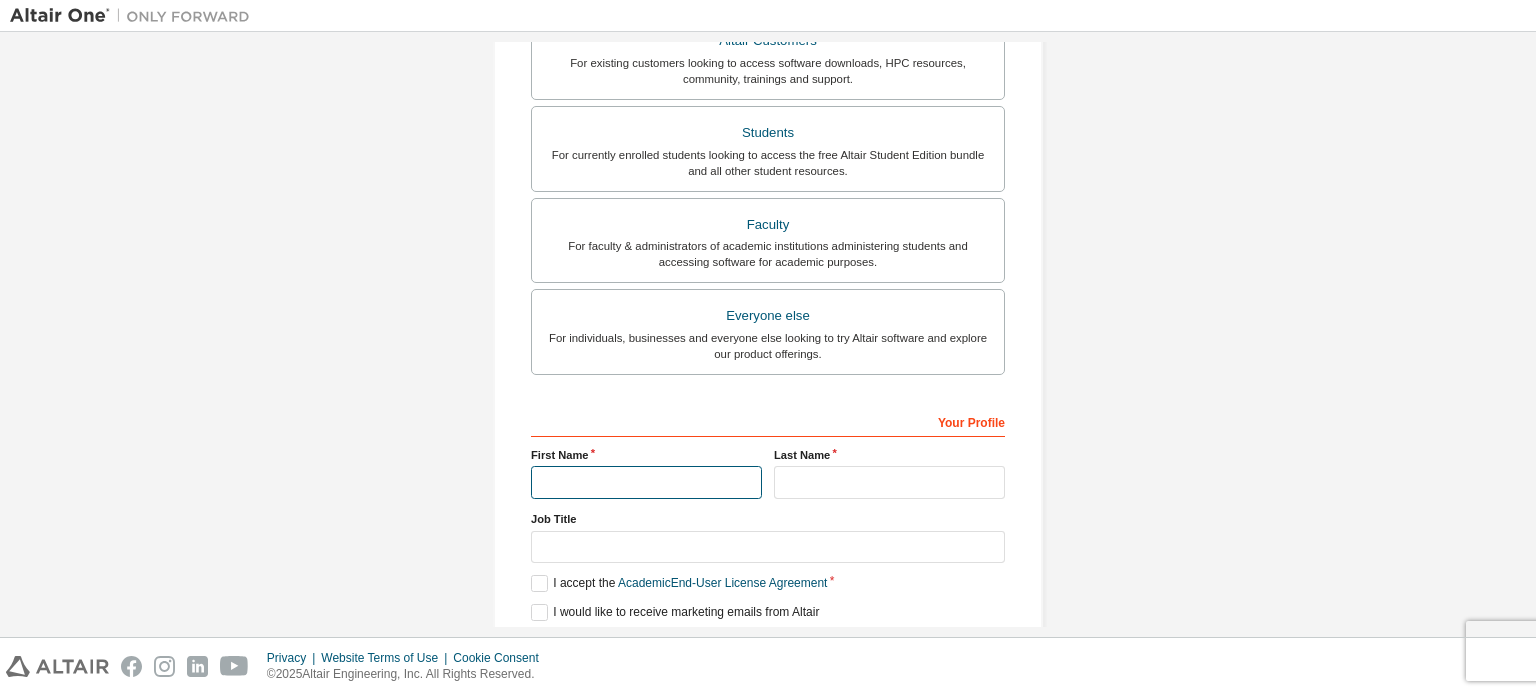 click at bounding box center (646, 482) 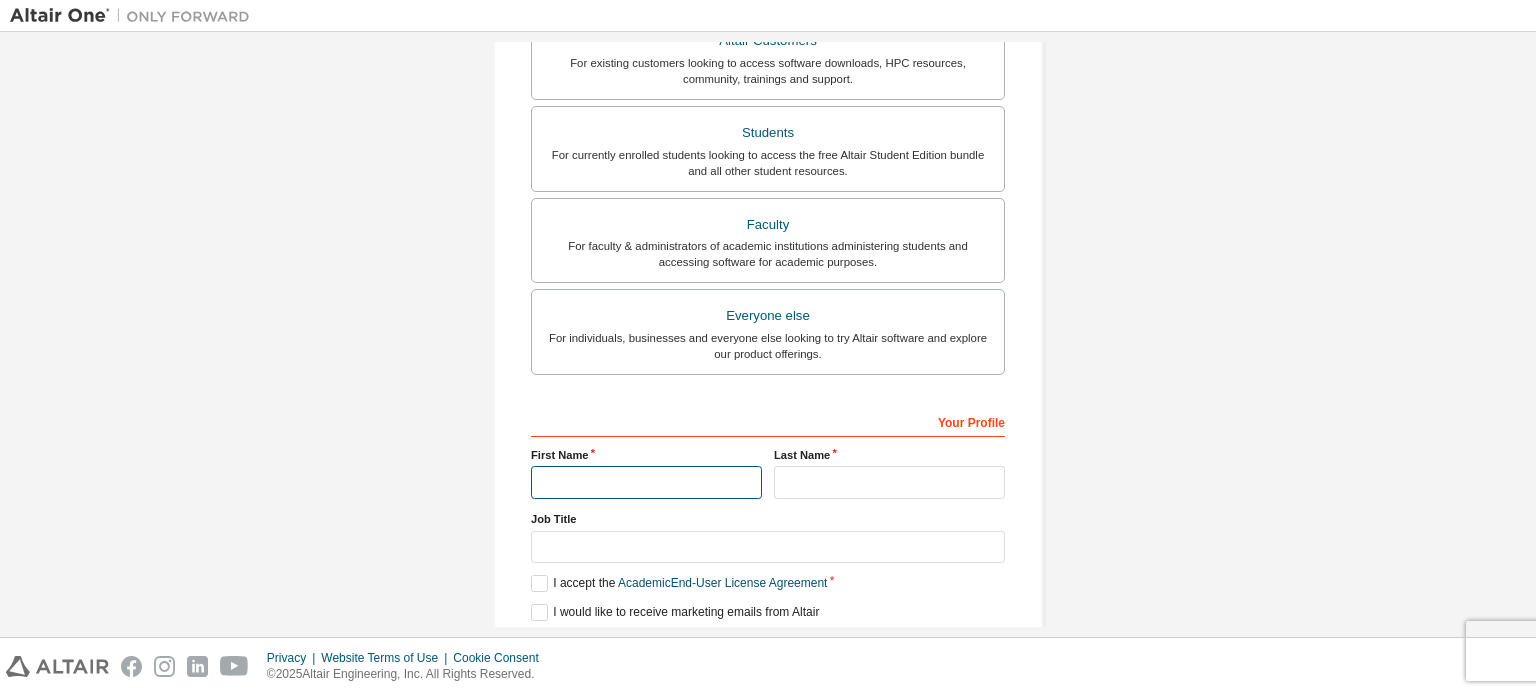 click at bounding box center (646, 482) 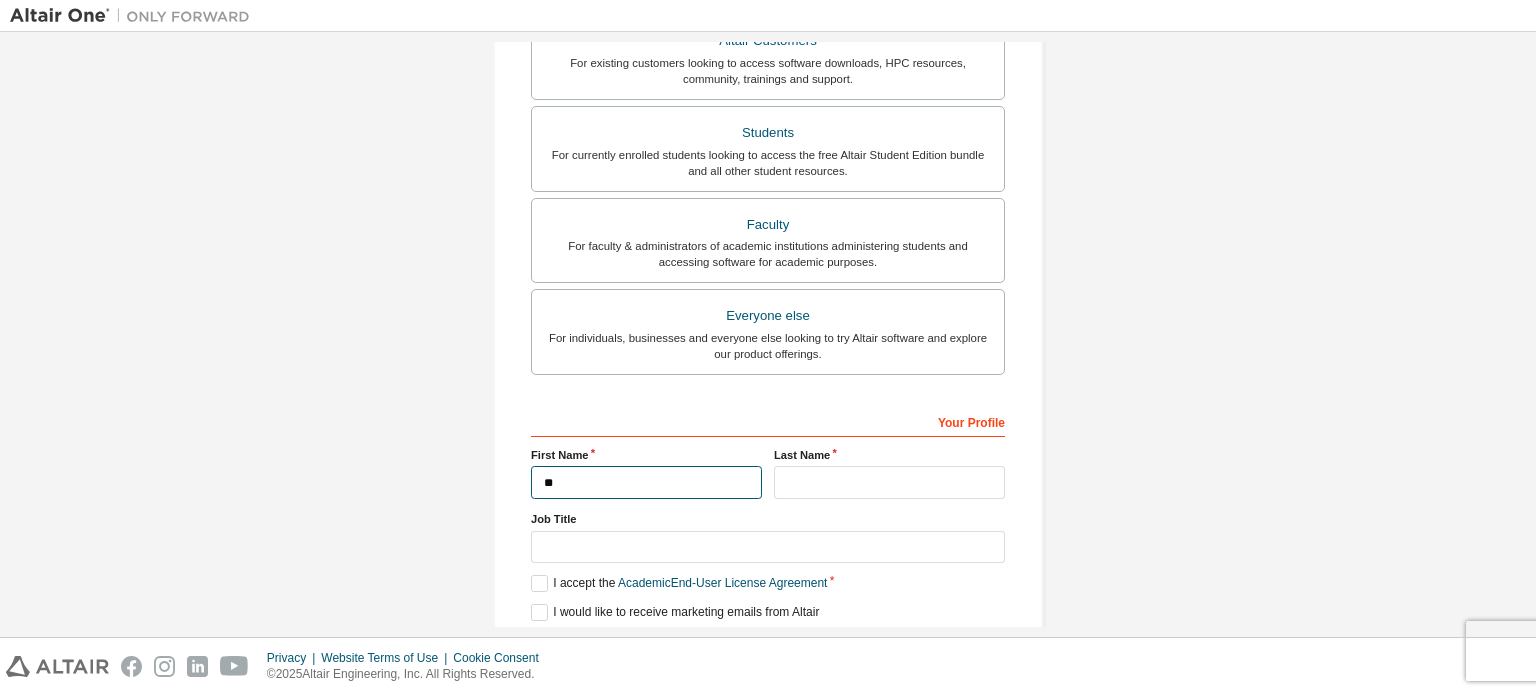 type on "*" 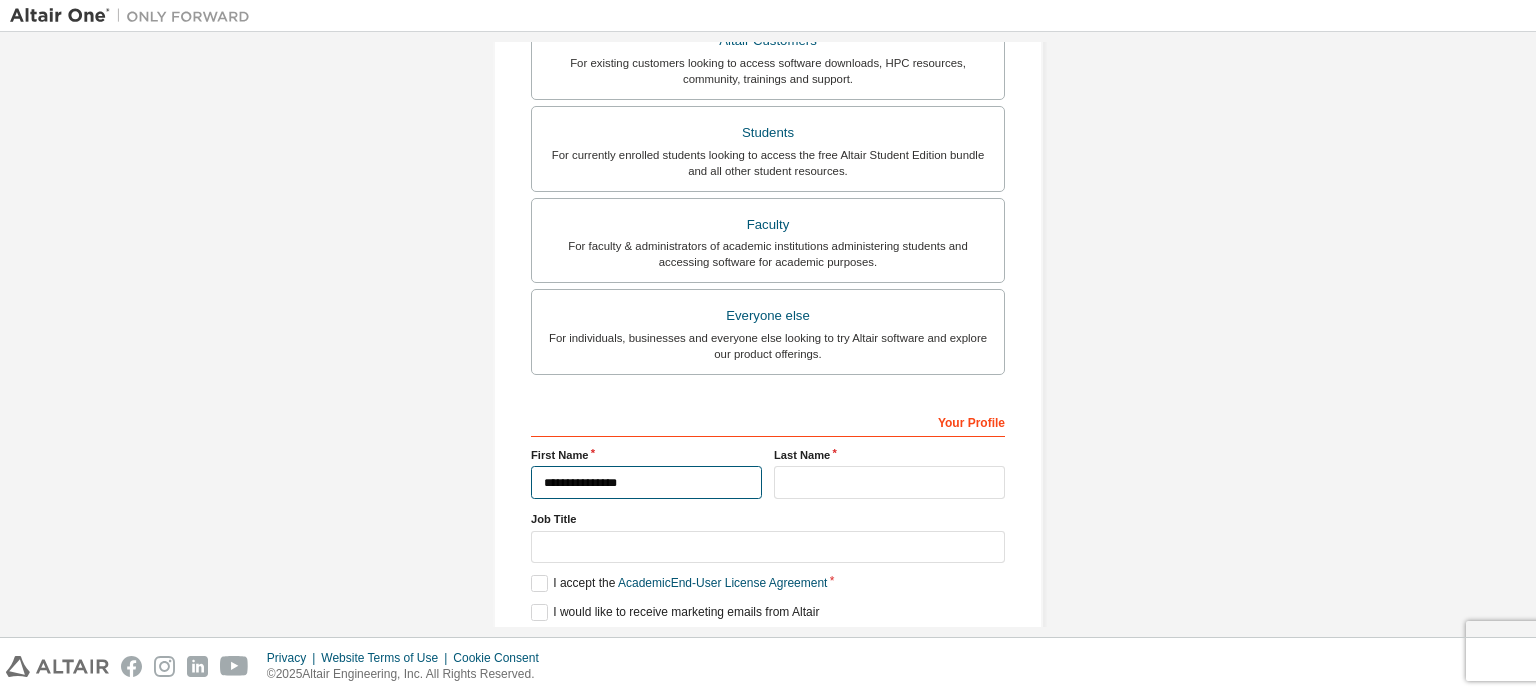 type on "**********" 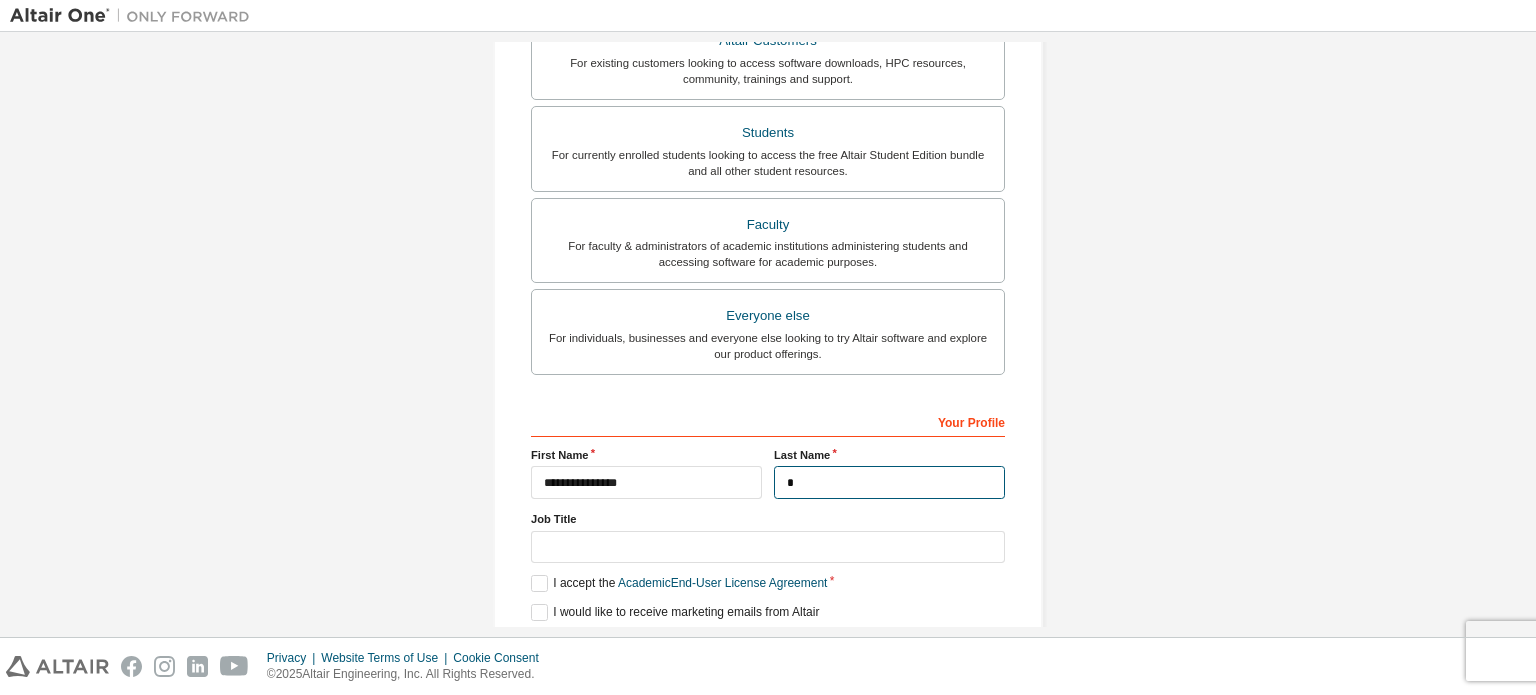 type on "*" 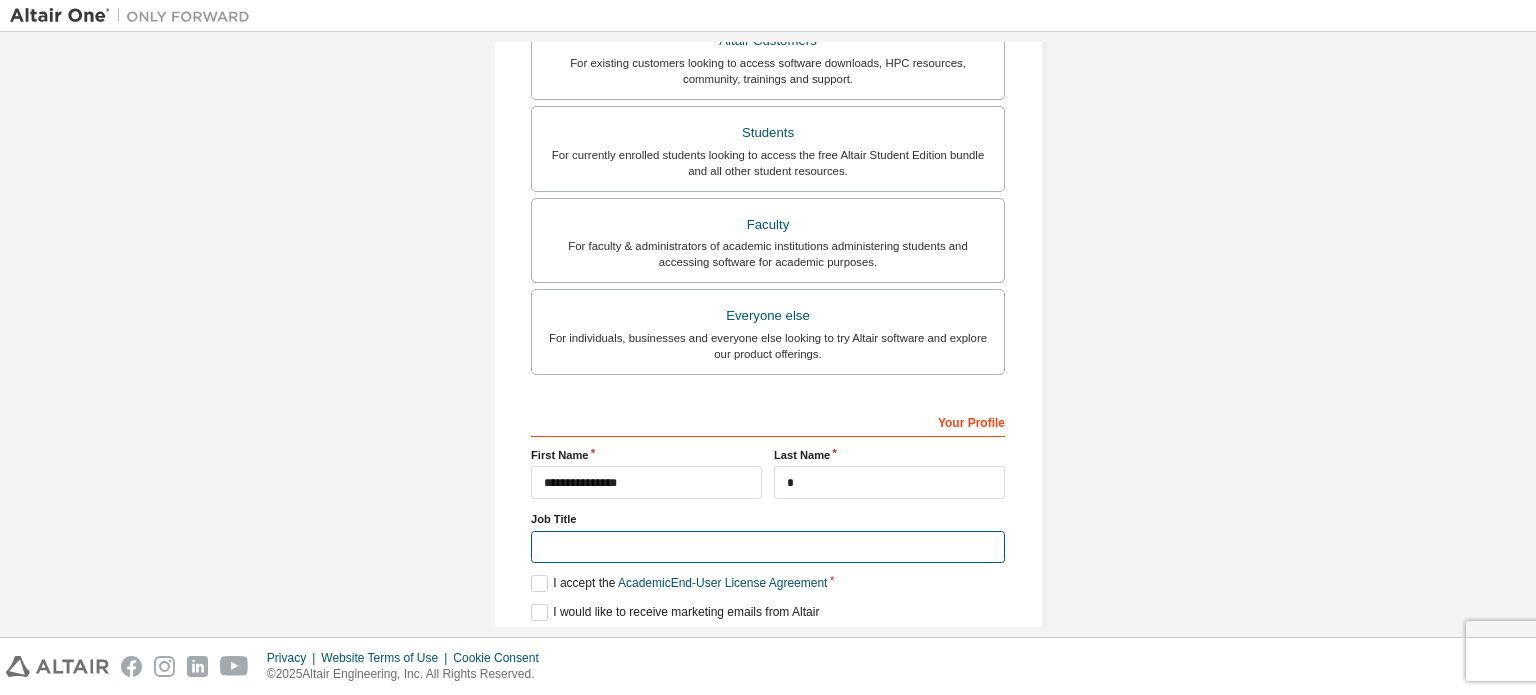 click at bounding box center [768, 547] 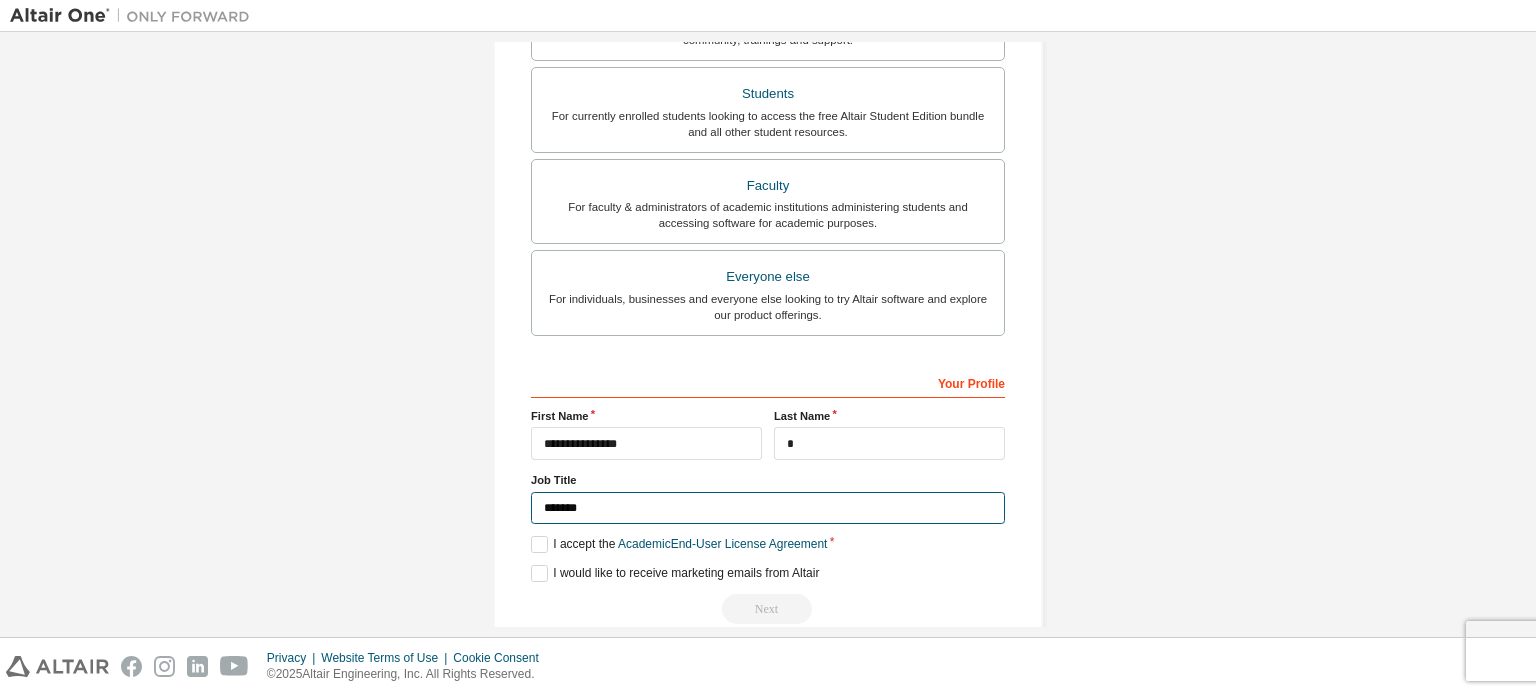 scroll, scrollTop: 469, scrollLeft: 0, axis: vertical 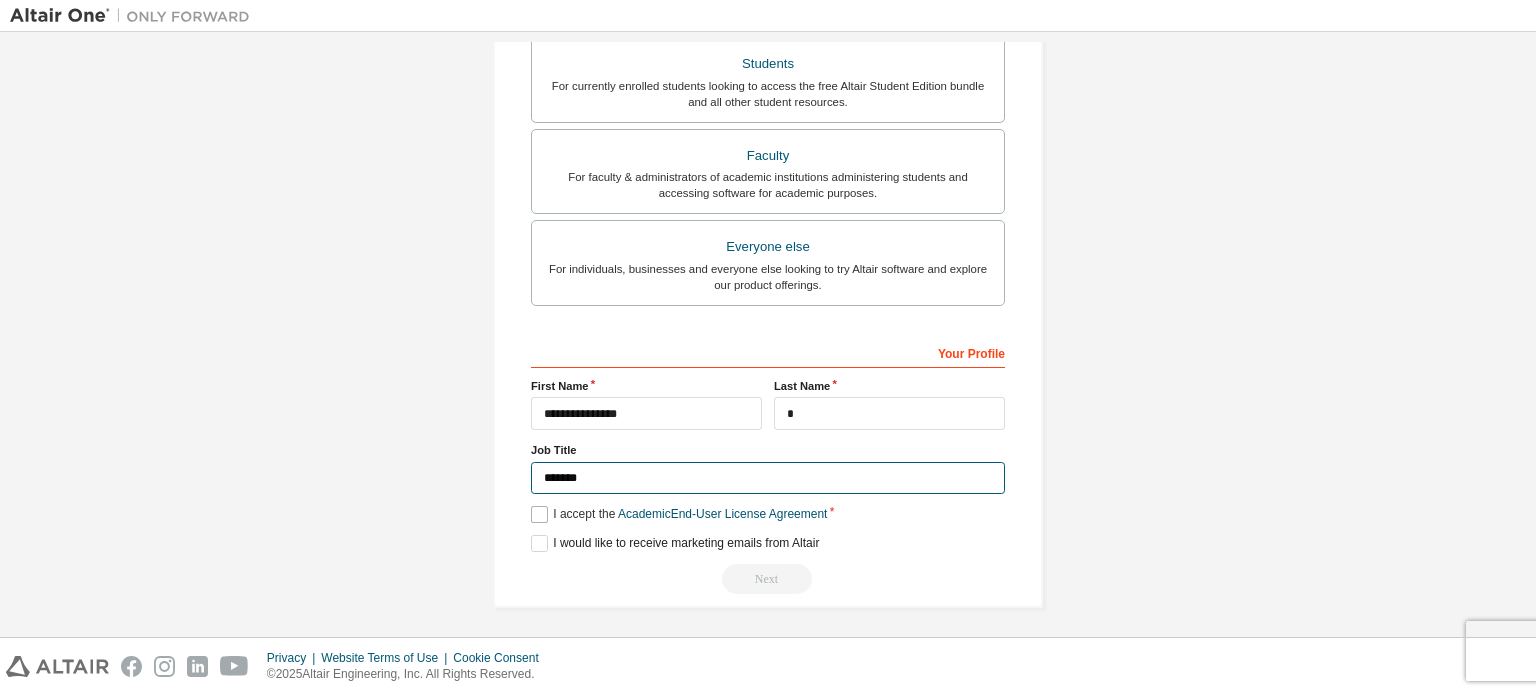 type on "*******" 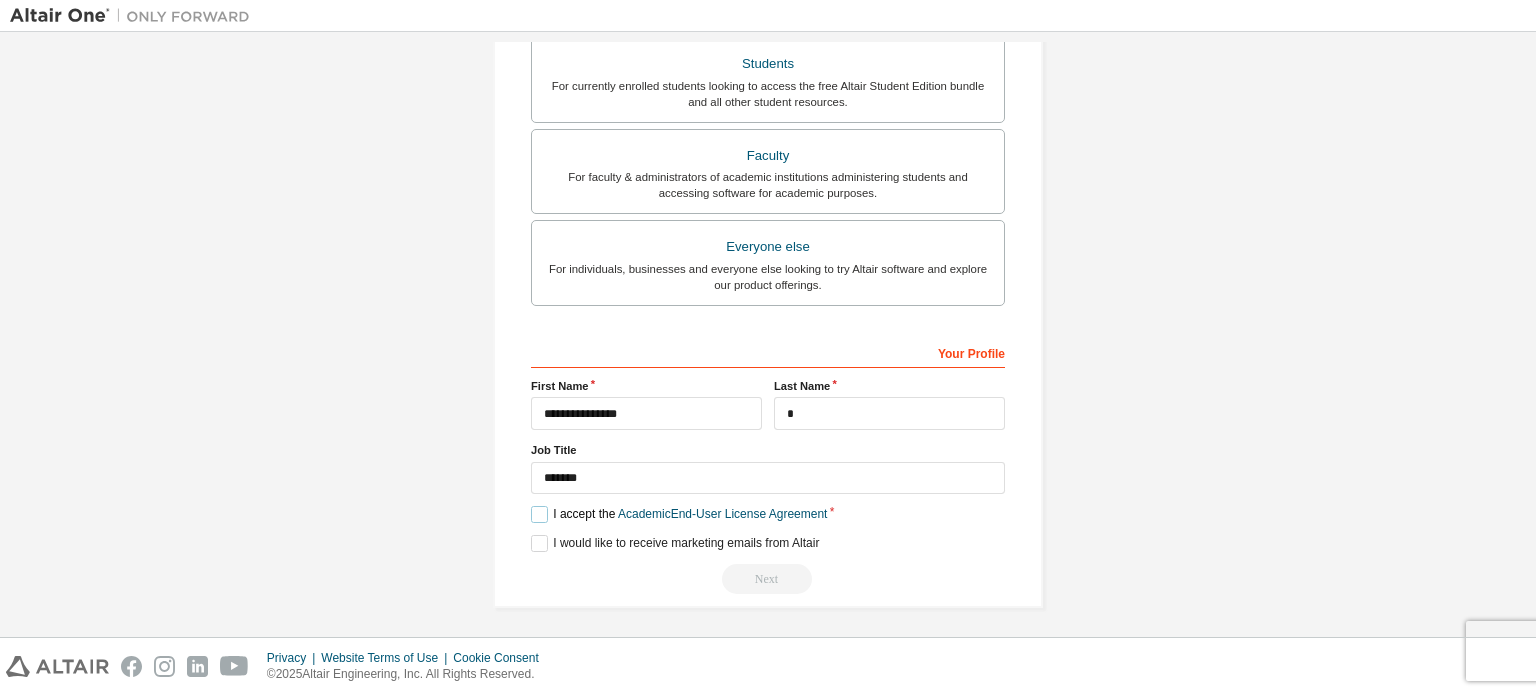 click on "I accept the   Academic   End-User License Agreement" at bounding box center (679, 514) 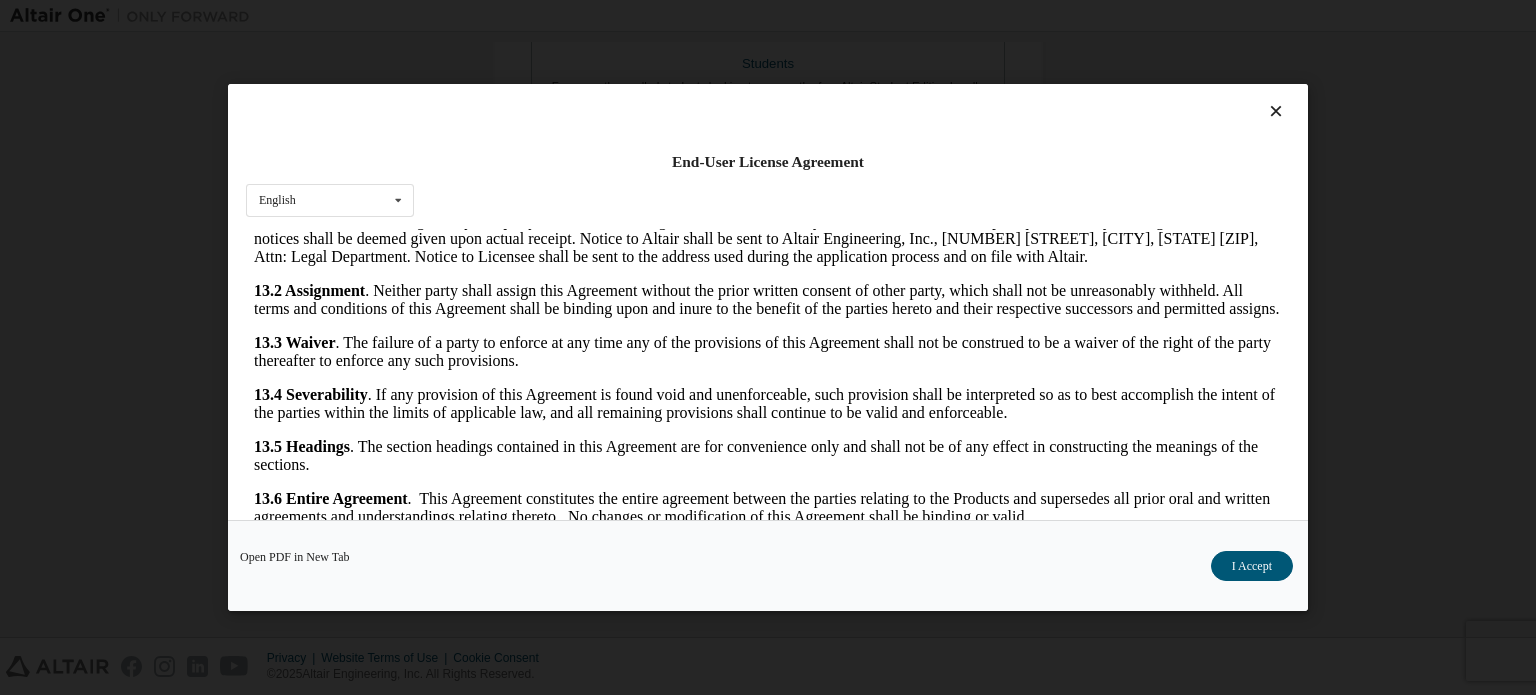 scroll, scrollTop: 3356, scrollLeft: 0, axis: vertical 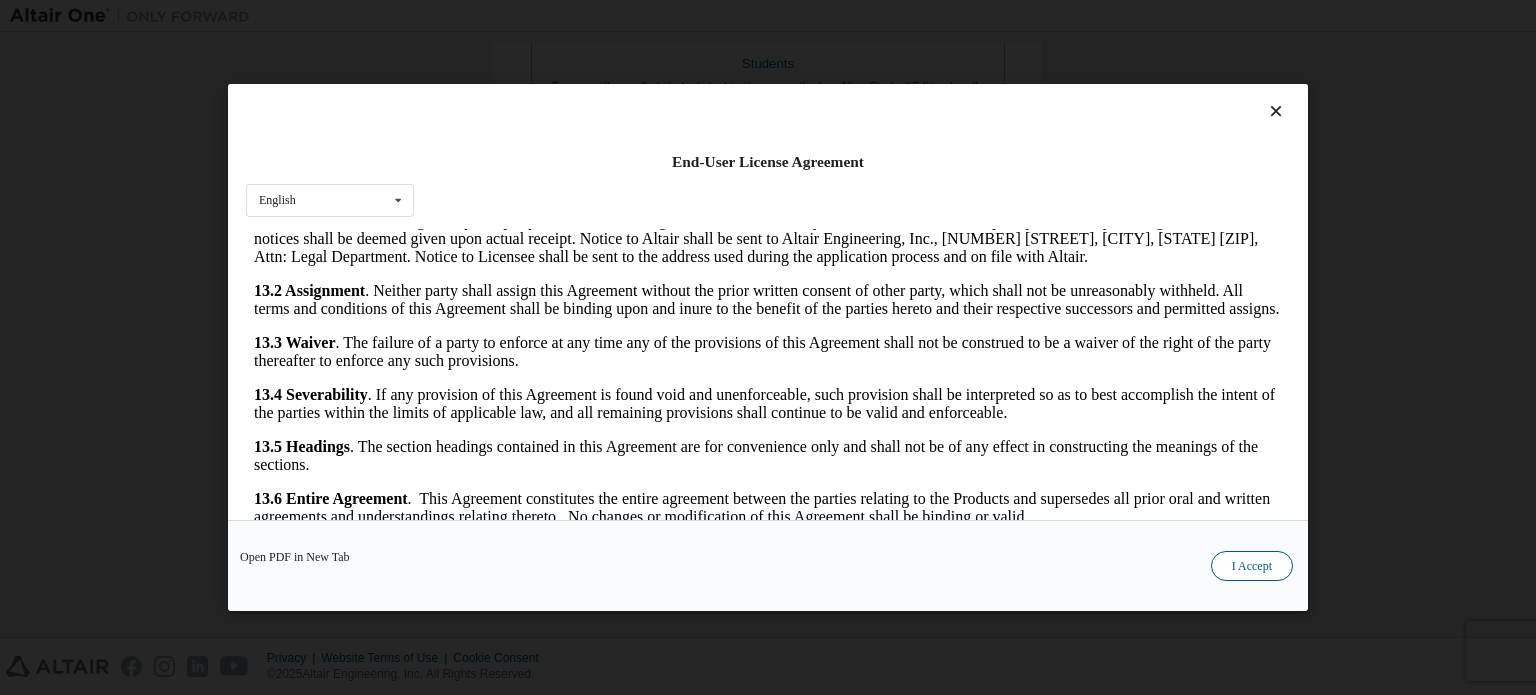 click on "I Accept" at bounding box center [1252, 566] 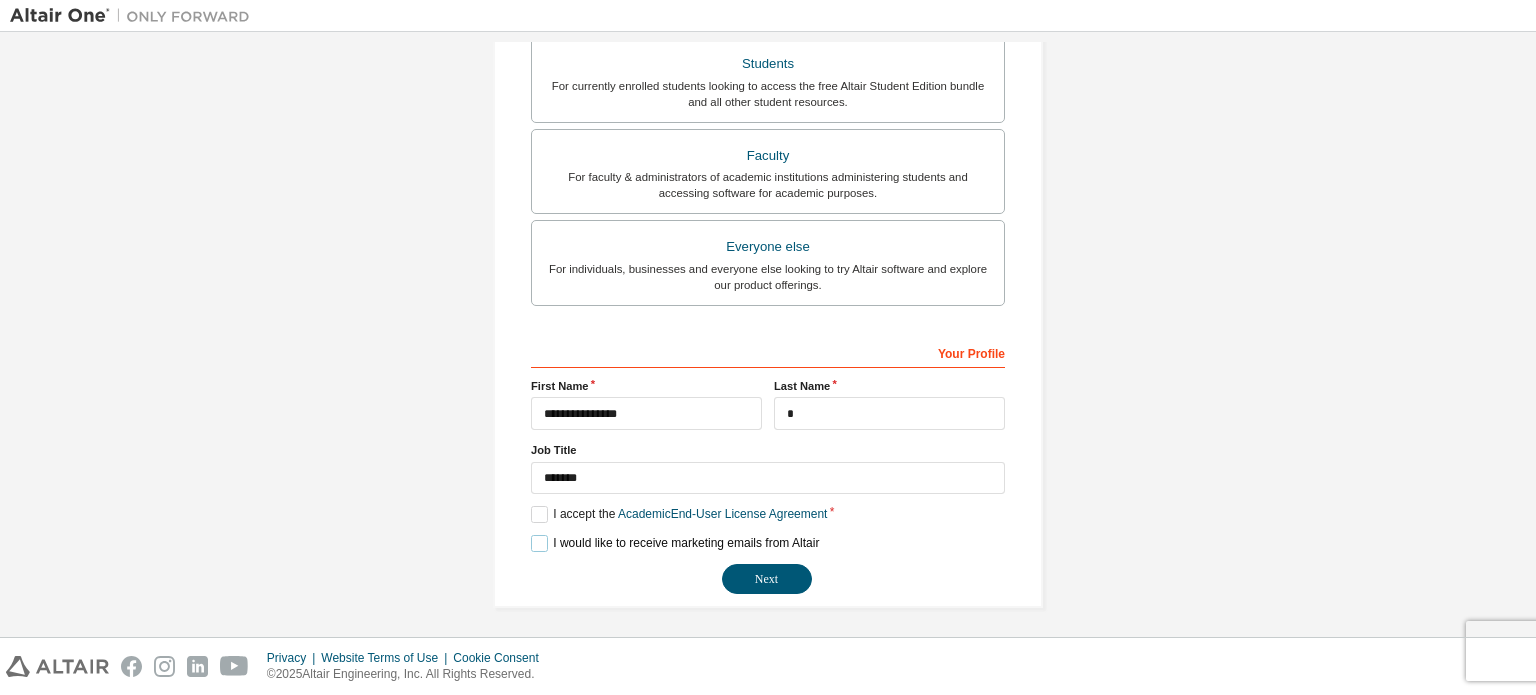 click on "I would like to receive marketing emails from Altair" at bounding box center [675, 543] 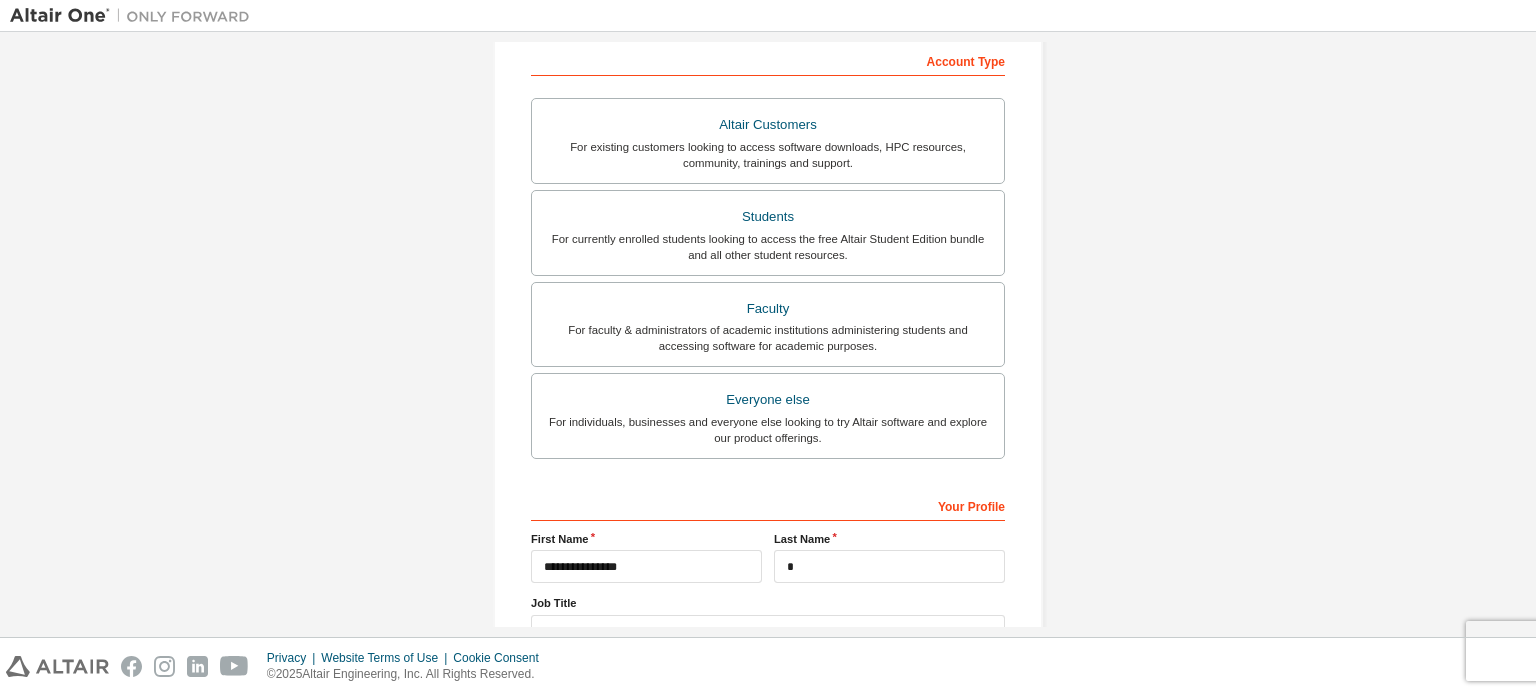 scroll, scrollTop: 469, scrollLeft: 0, axis: vertical 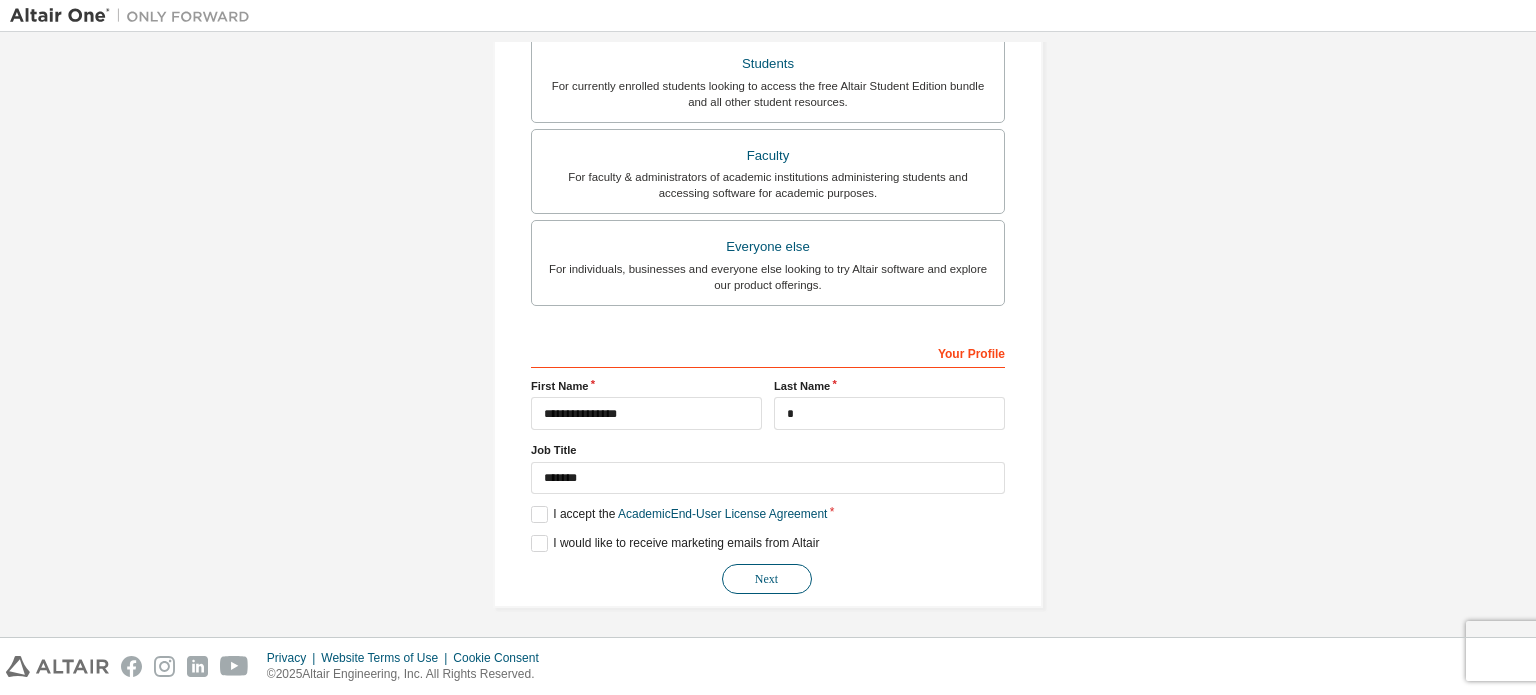 click on "Next" at bounding box center (767, 579) 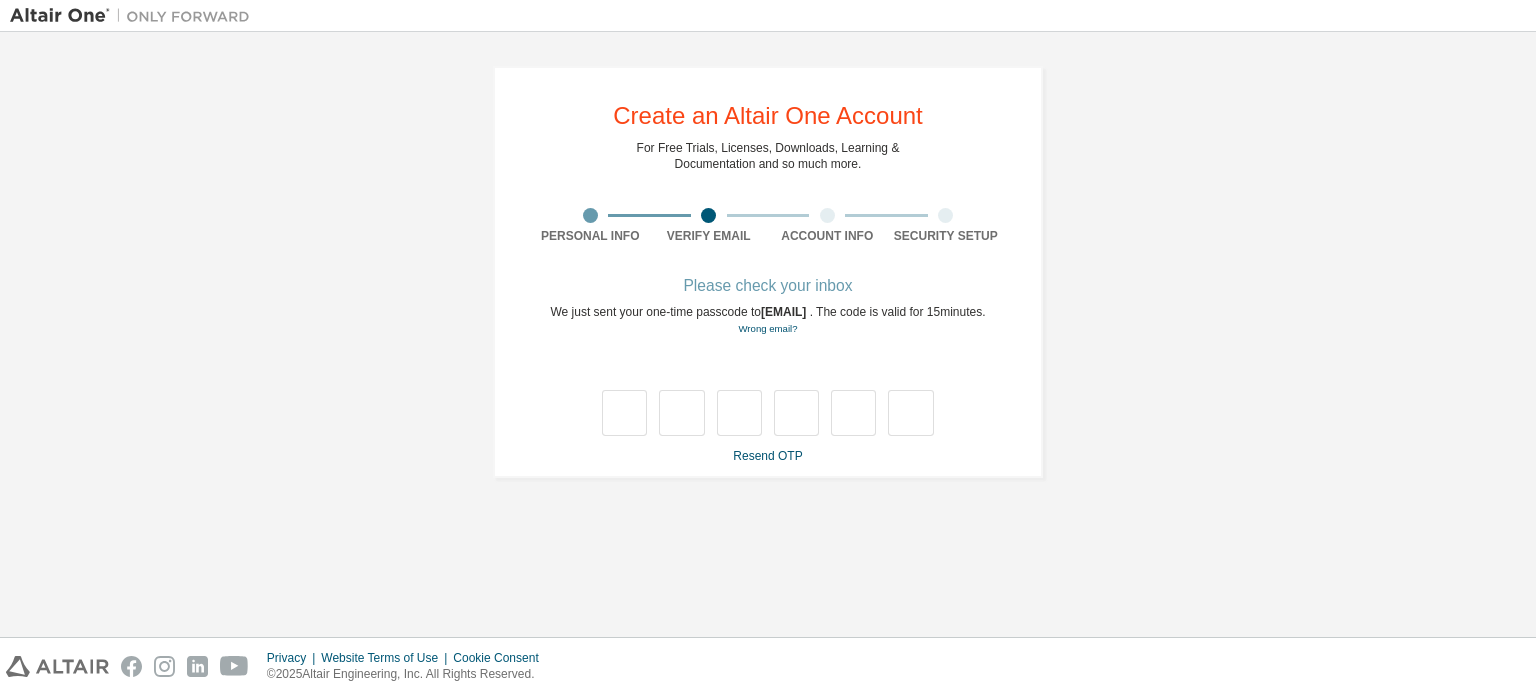 scroll, scrollTop: 0, scrollLeft: 0, axis: both 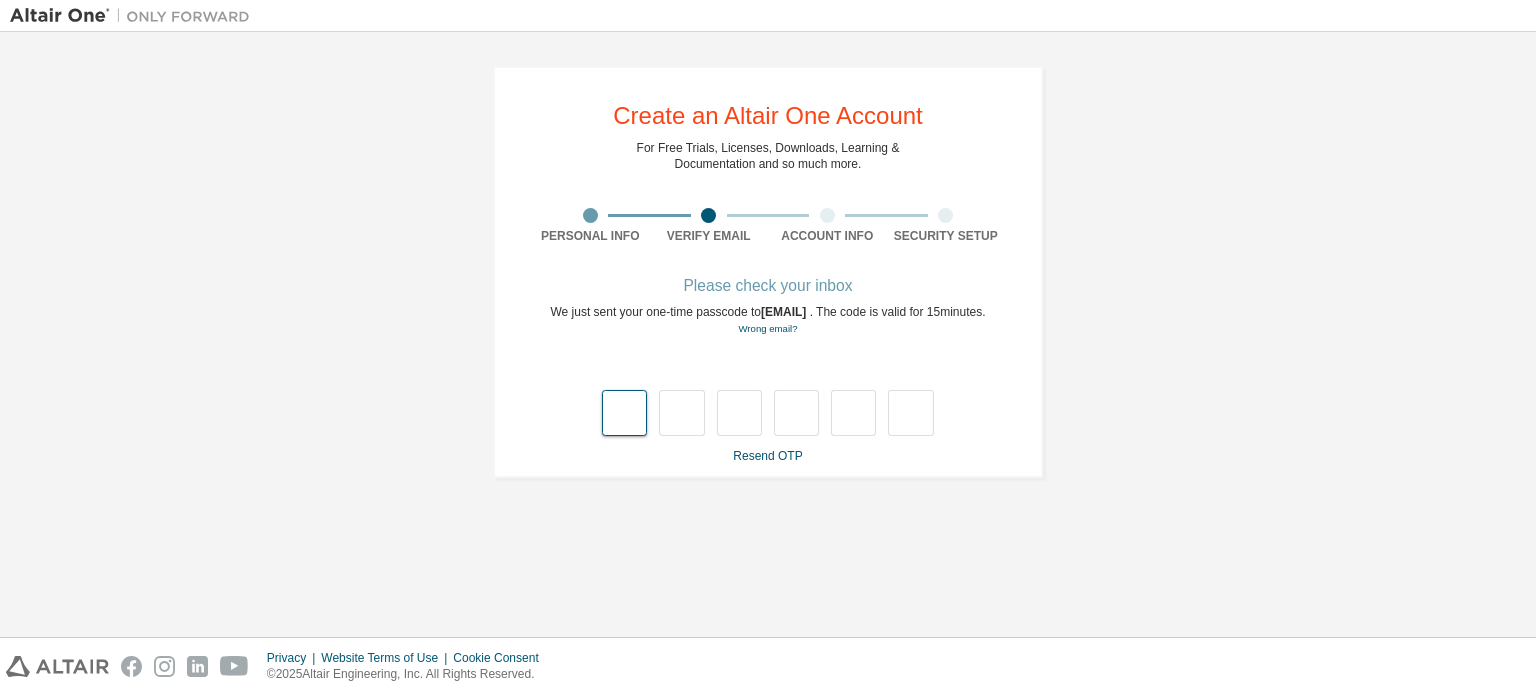 type on "*" 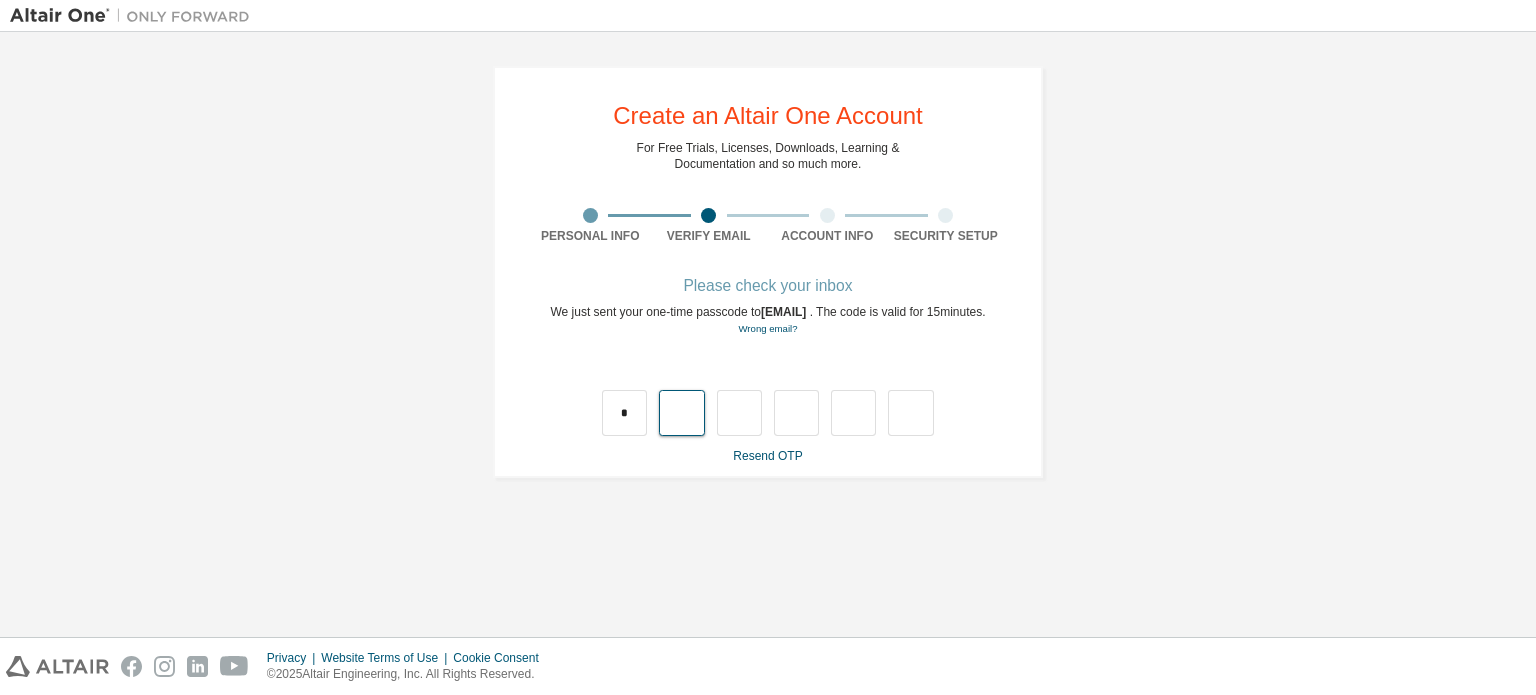 type on "*" 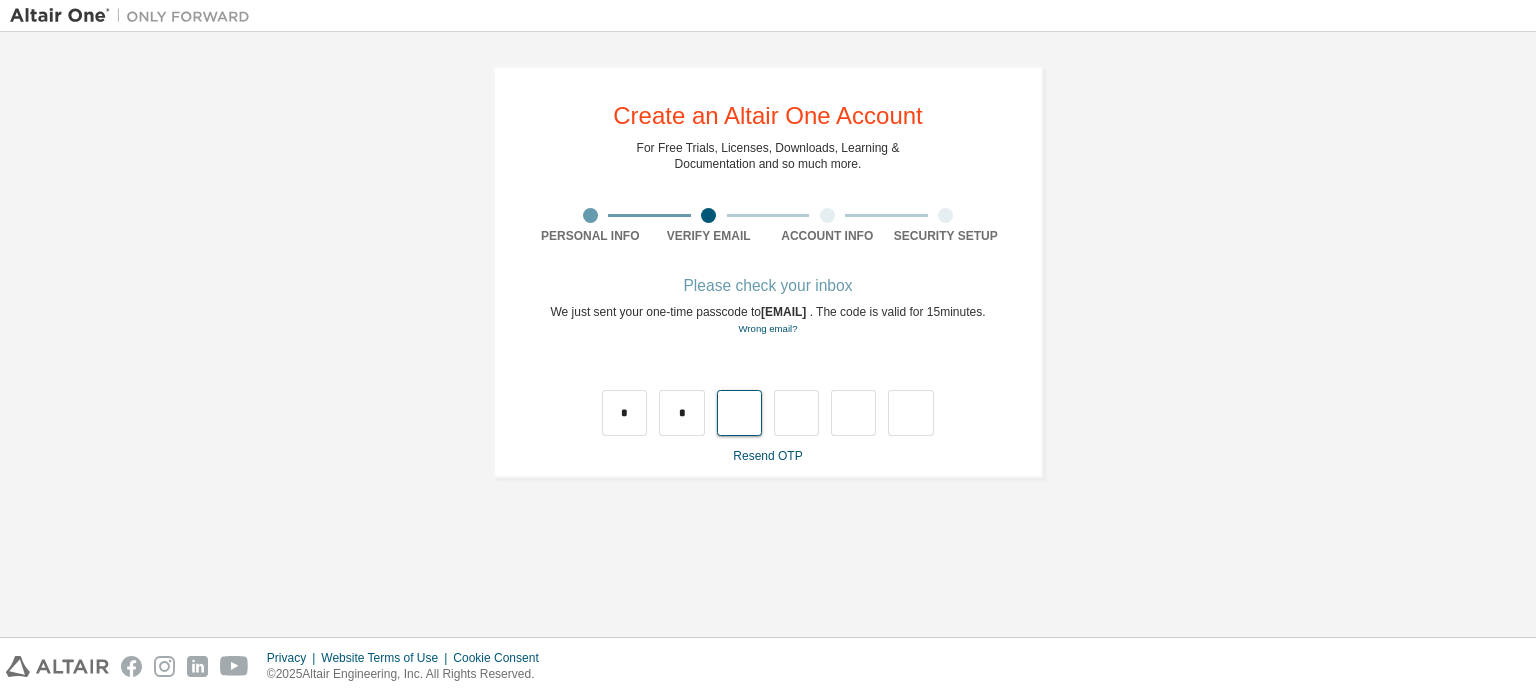 type on "*" 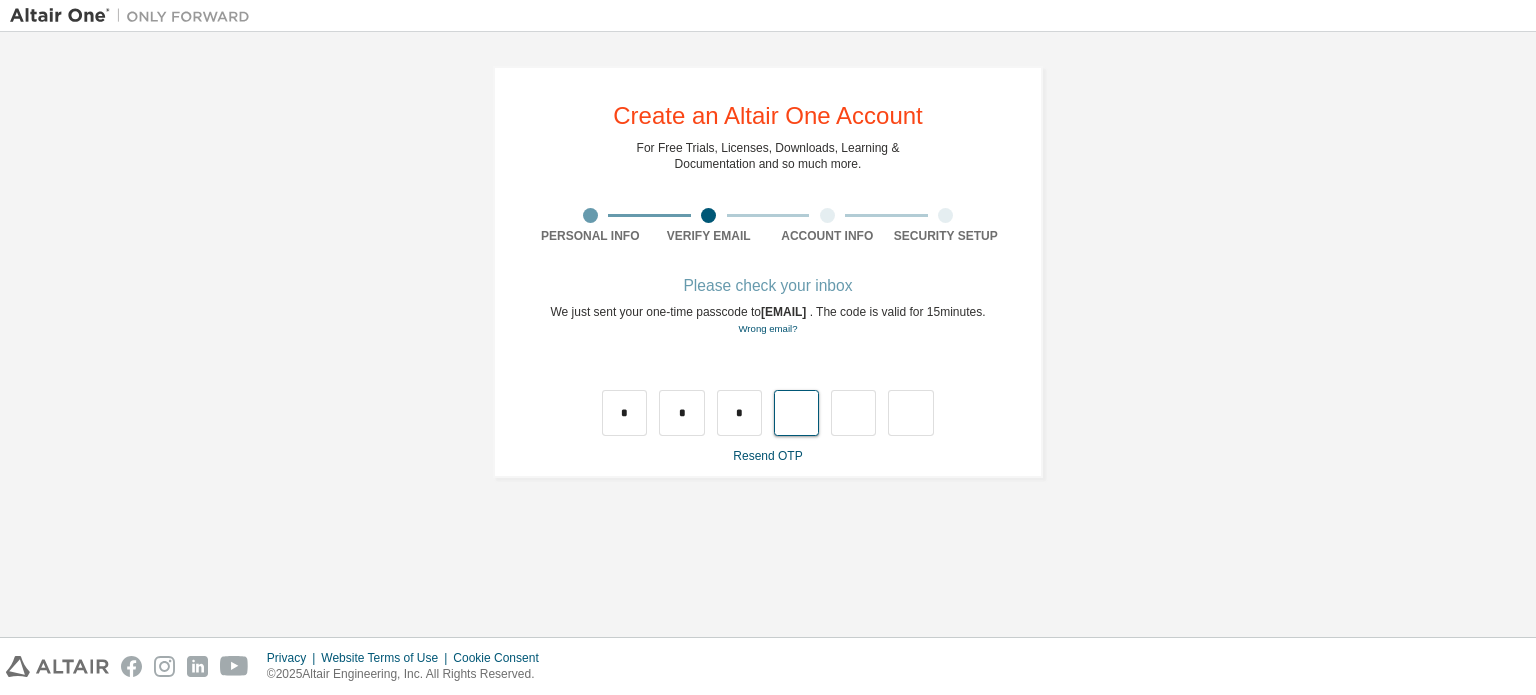 type on "*" 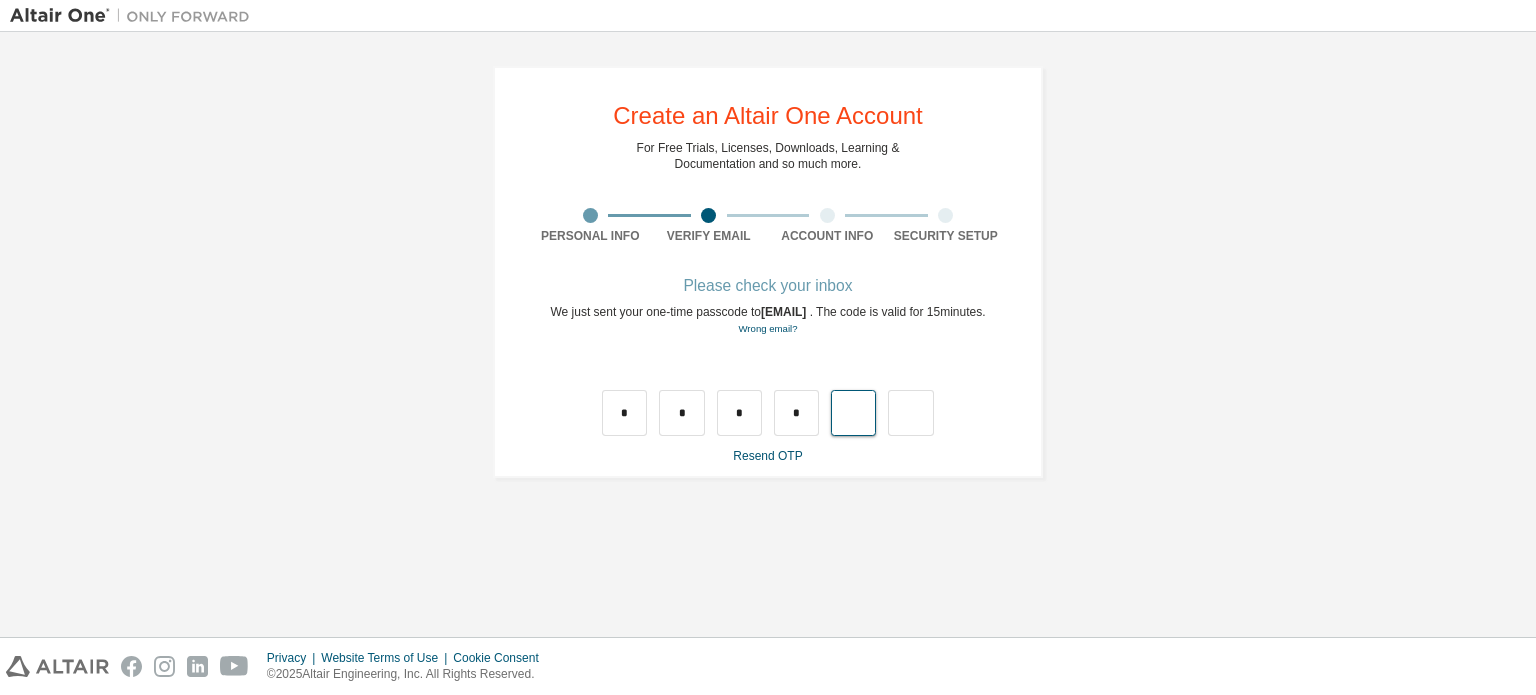 type on "*" 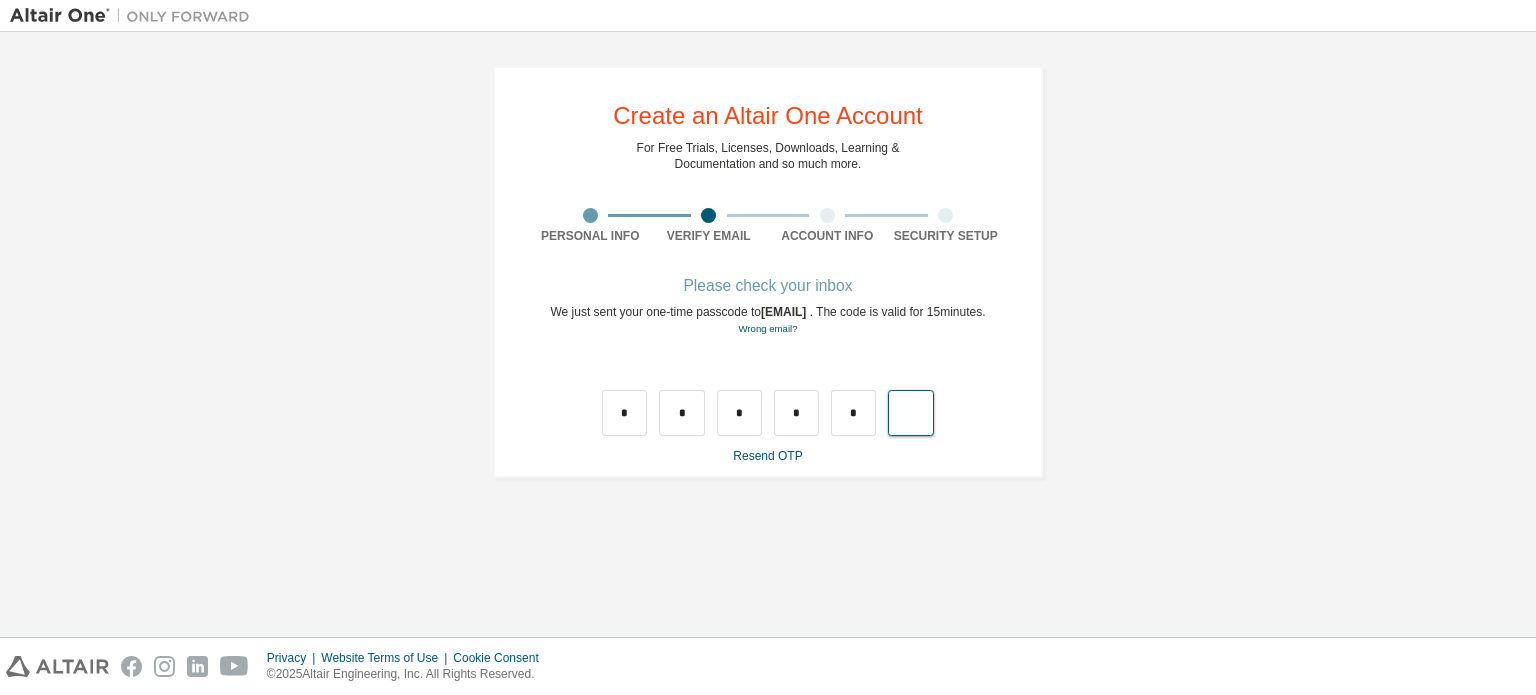 type on "*" 